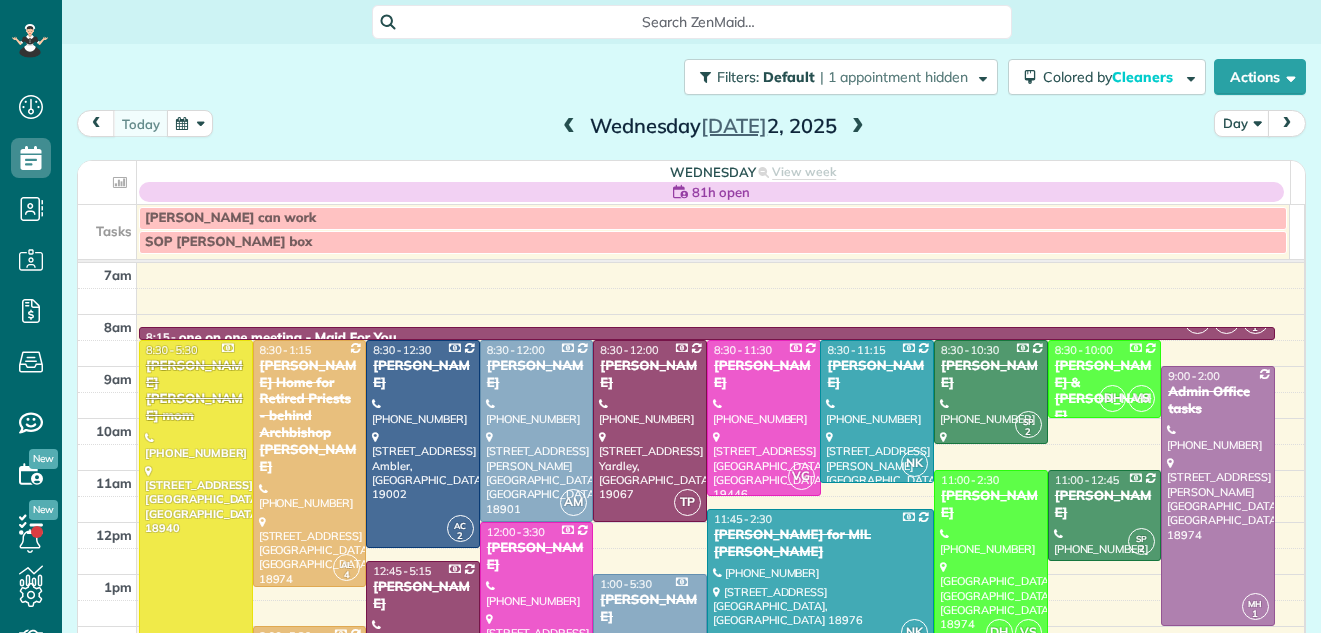 scroll, scrollTop: 0, scrollLeft: 0, axis: both 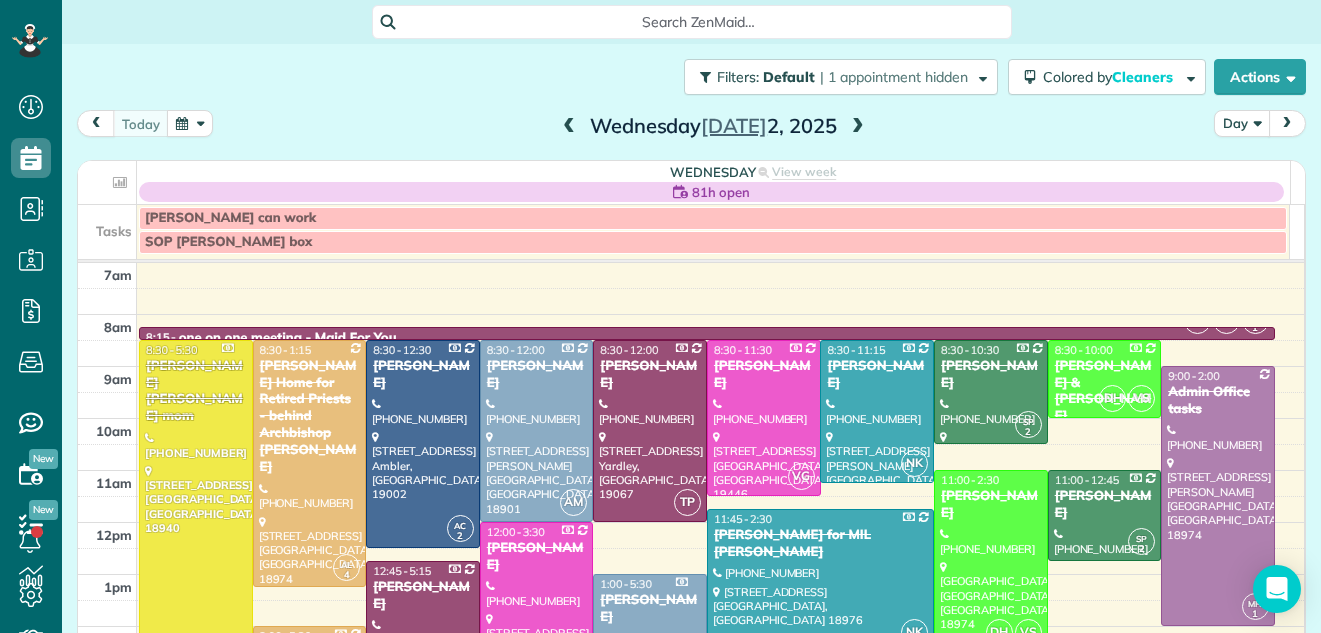 click on "Day" at bounding box center [1242, 123] 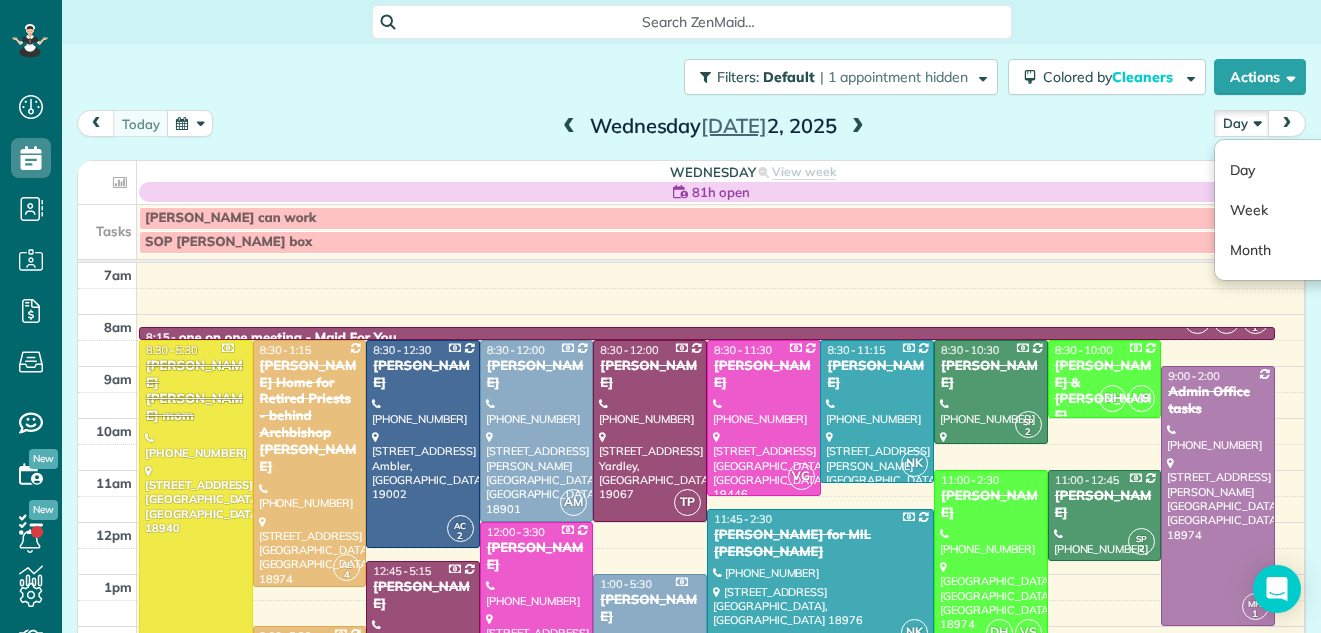 click at bounding box center (858, 127) 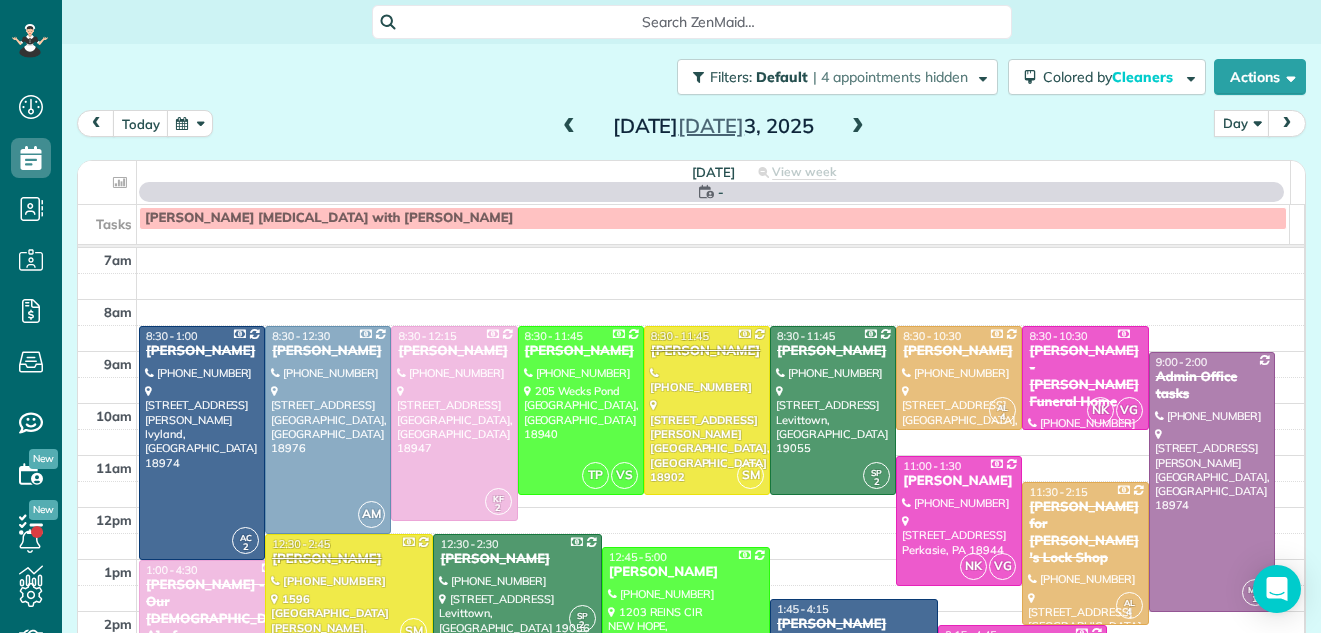 click at bounding box center (858, 127) 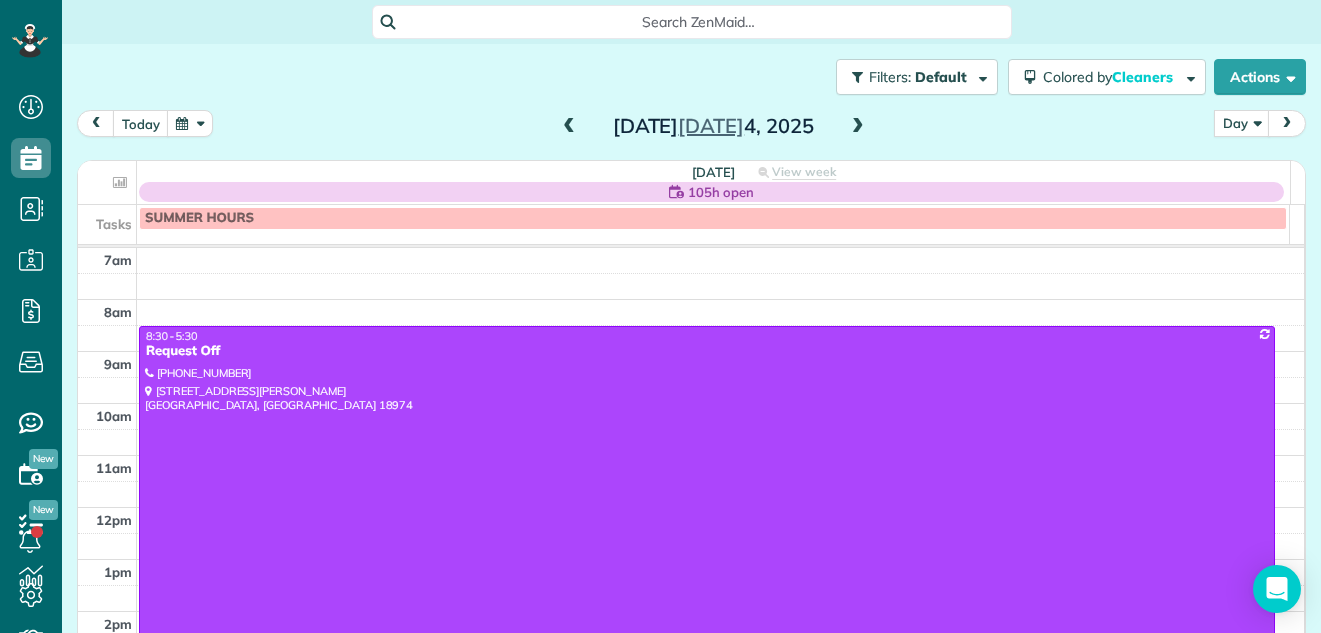 click at bounding box center [858, 127] 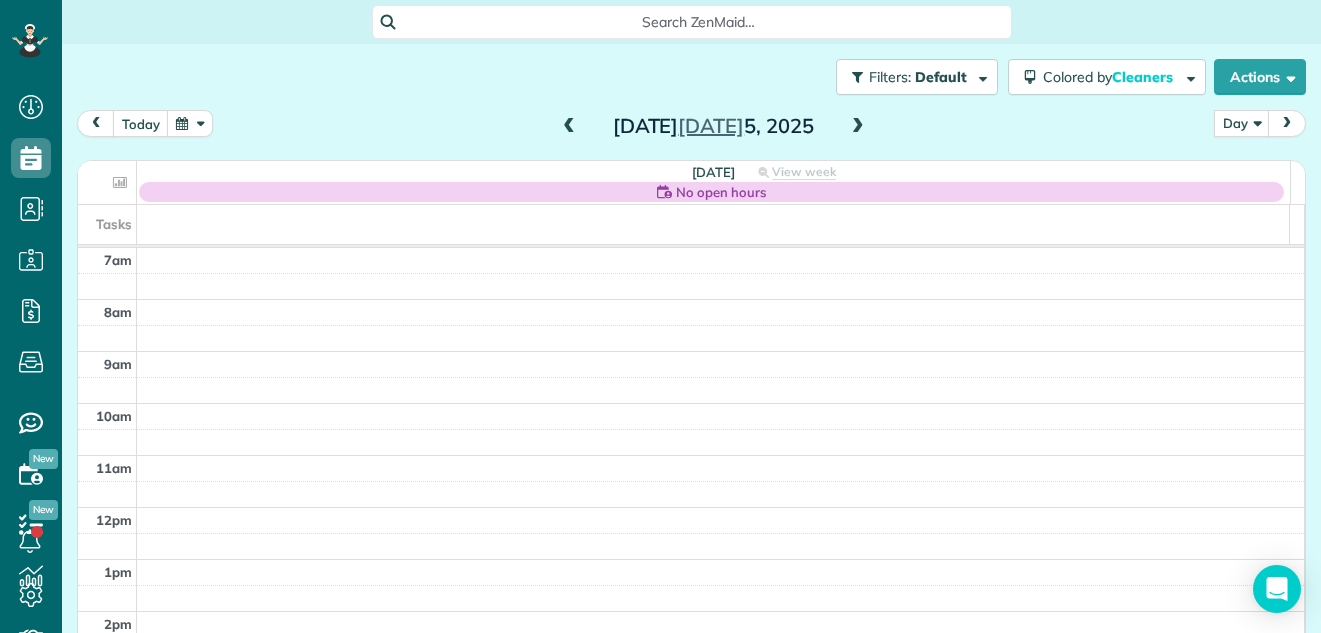 click at bounding box center [858, 127] 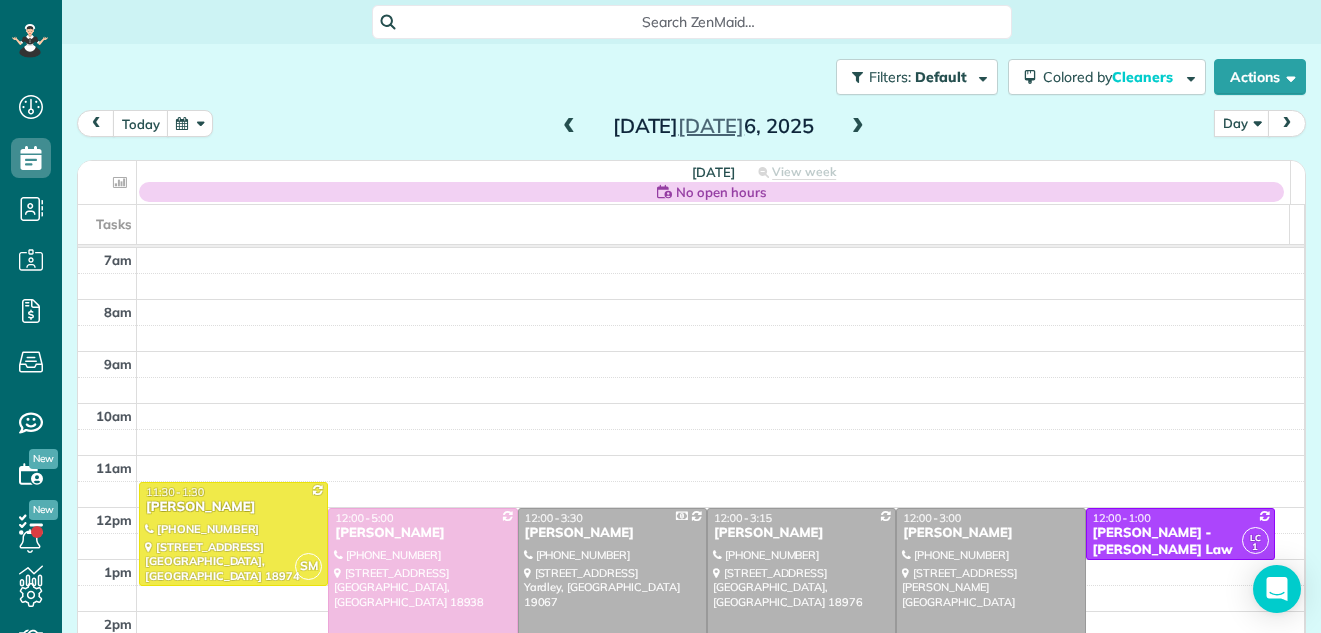 click at bounding box center (858, 127) 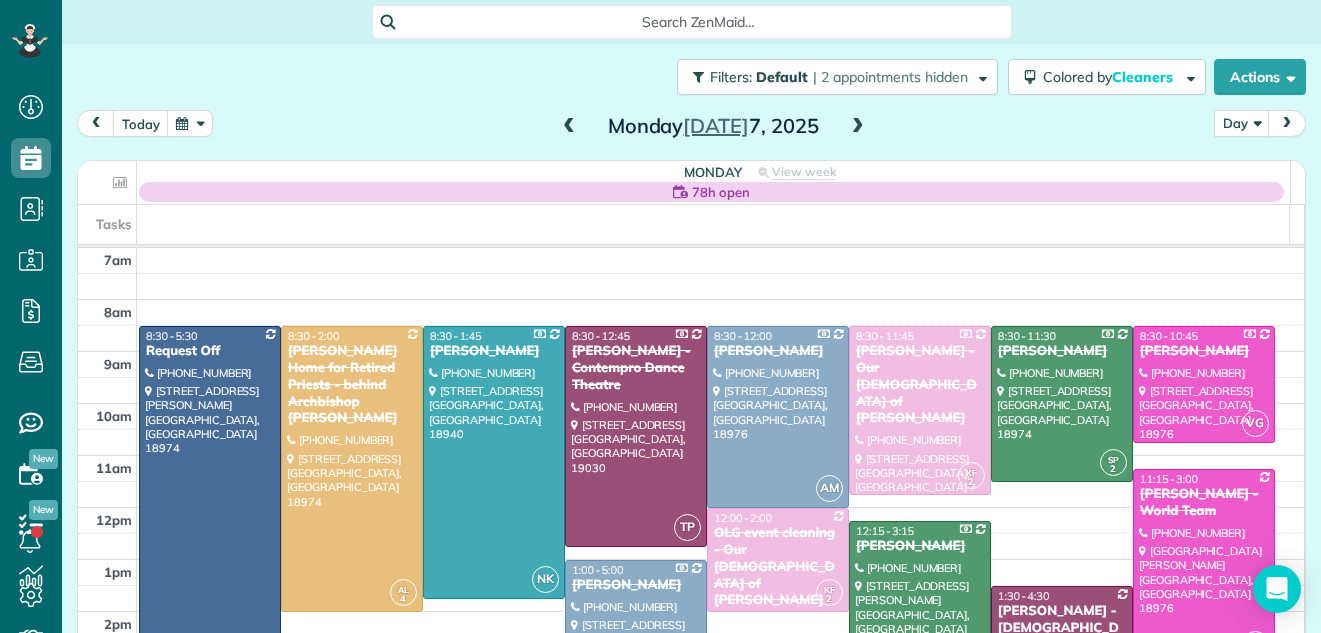 click at bounding box center (858, 127) 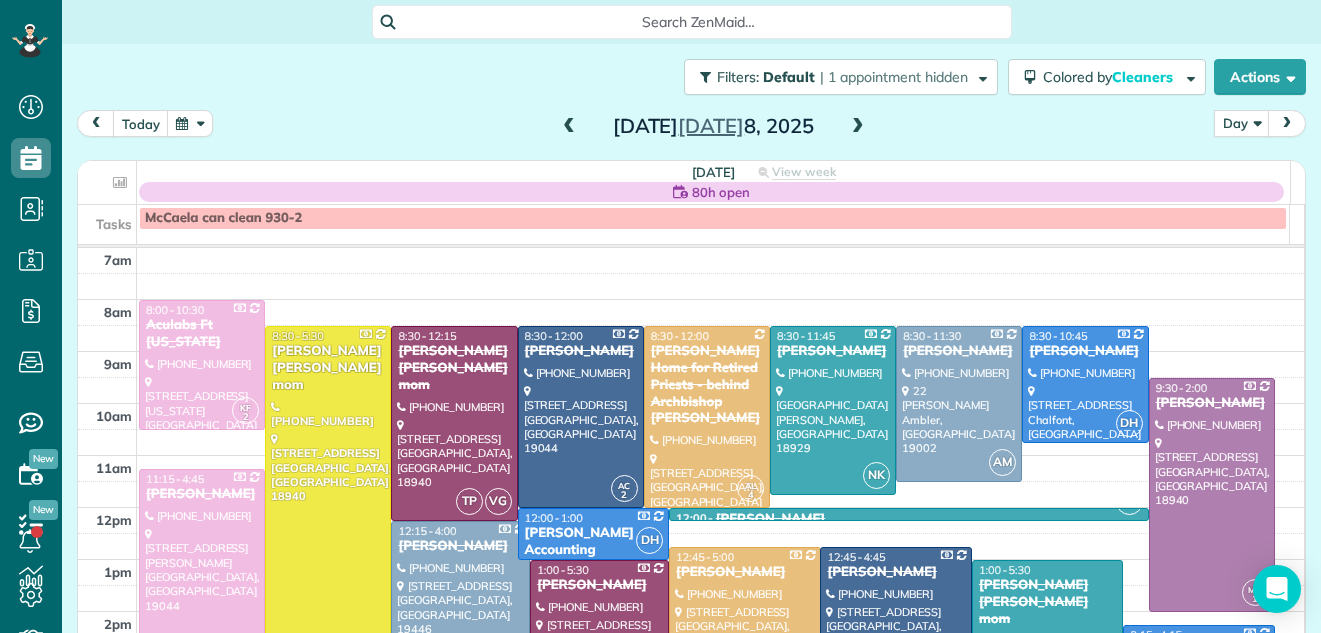 click at bounding box center [858, 127] 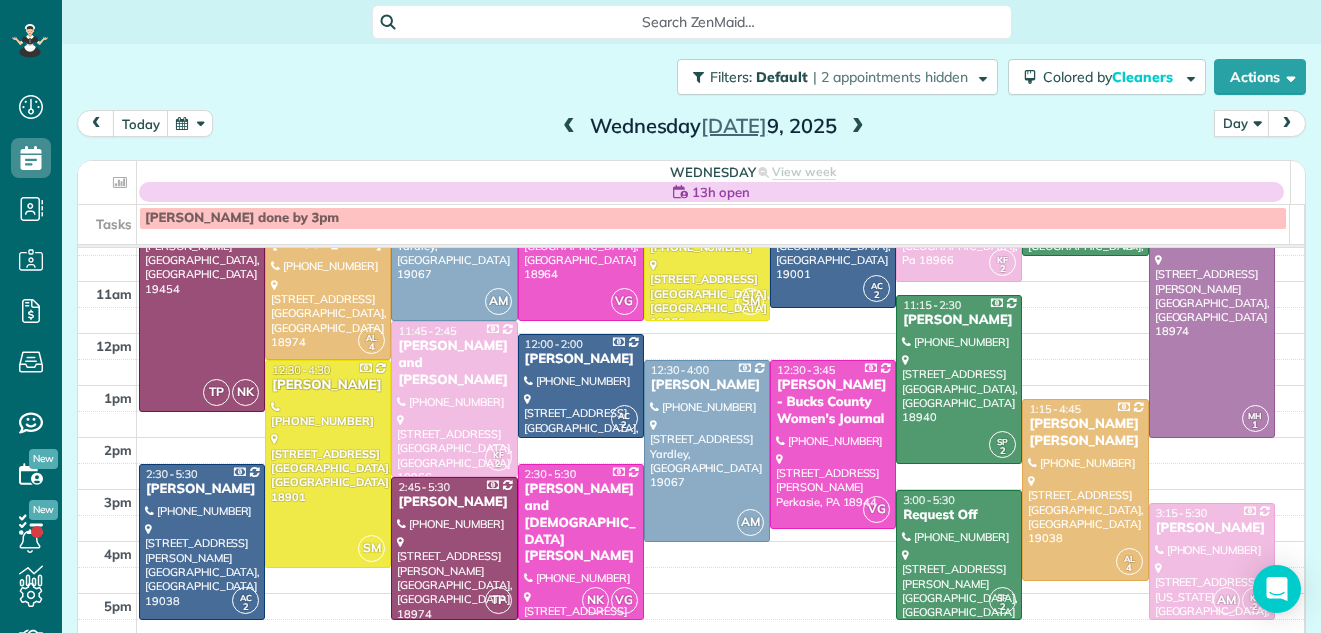 scroll, scrollTop: 196, scrollLeft: 0, axis: vertical 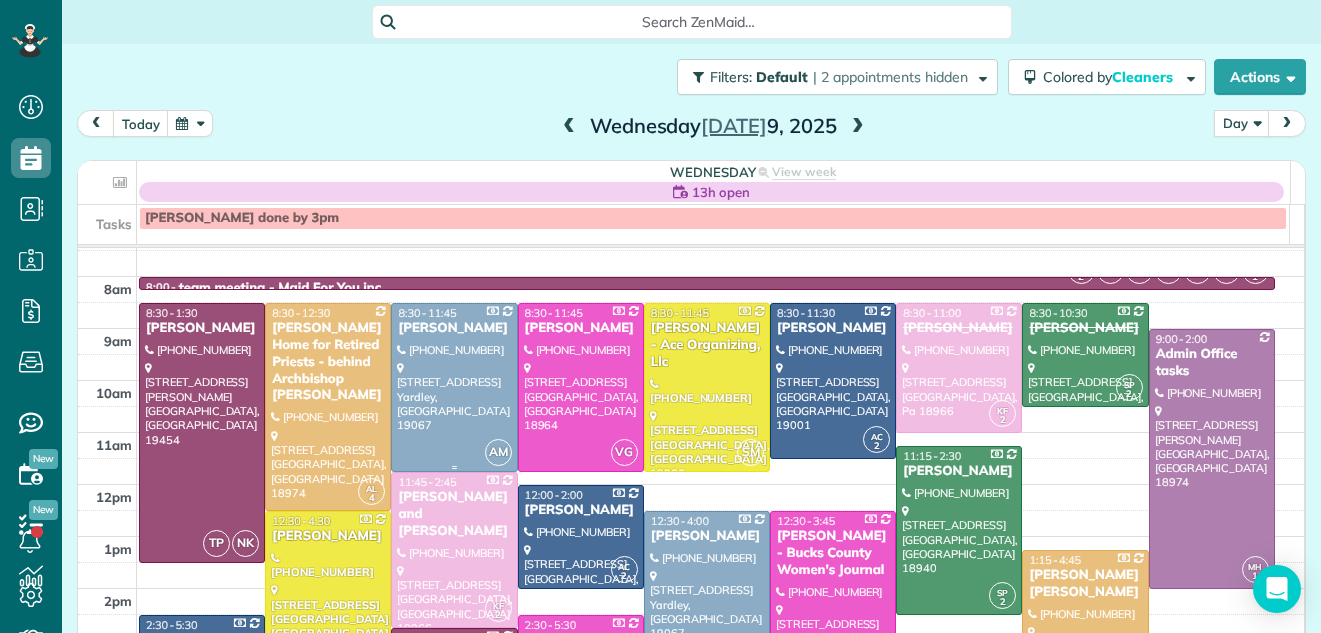 click at bounding box center (454, 387) 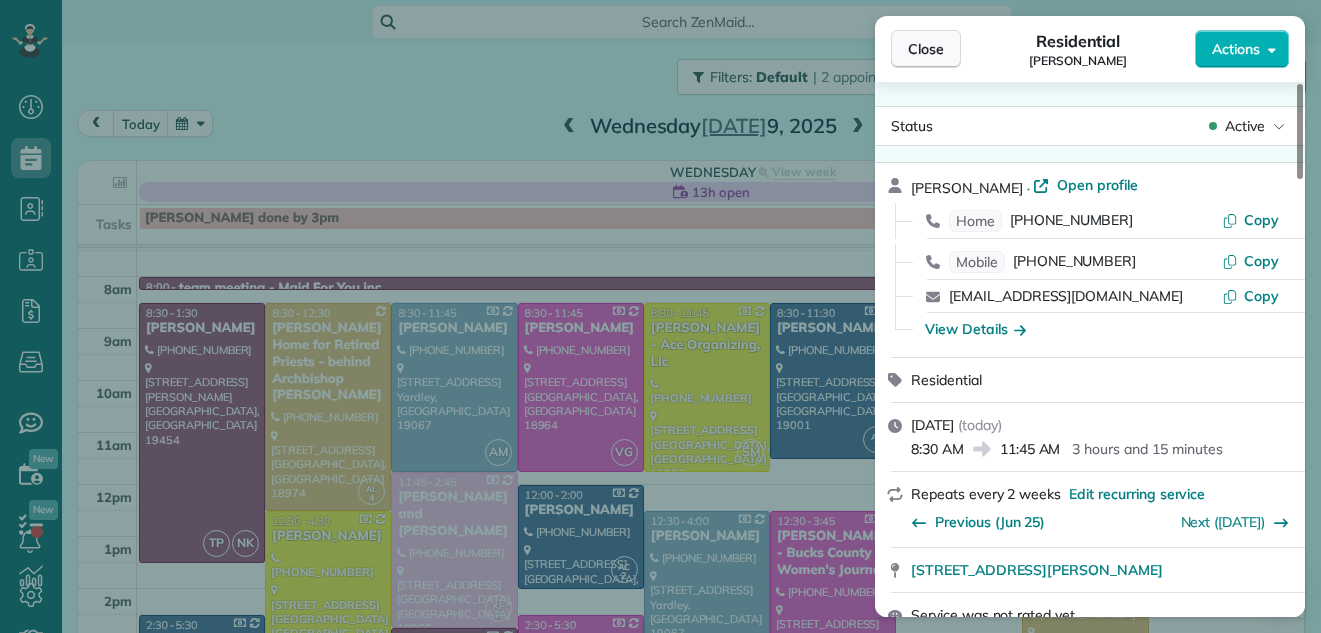 click on "Close" at bounding box center (926, 49) 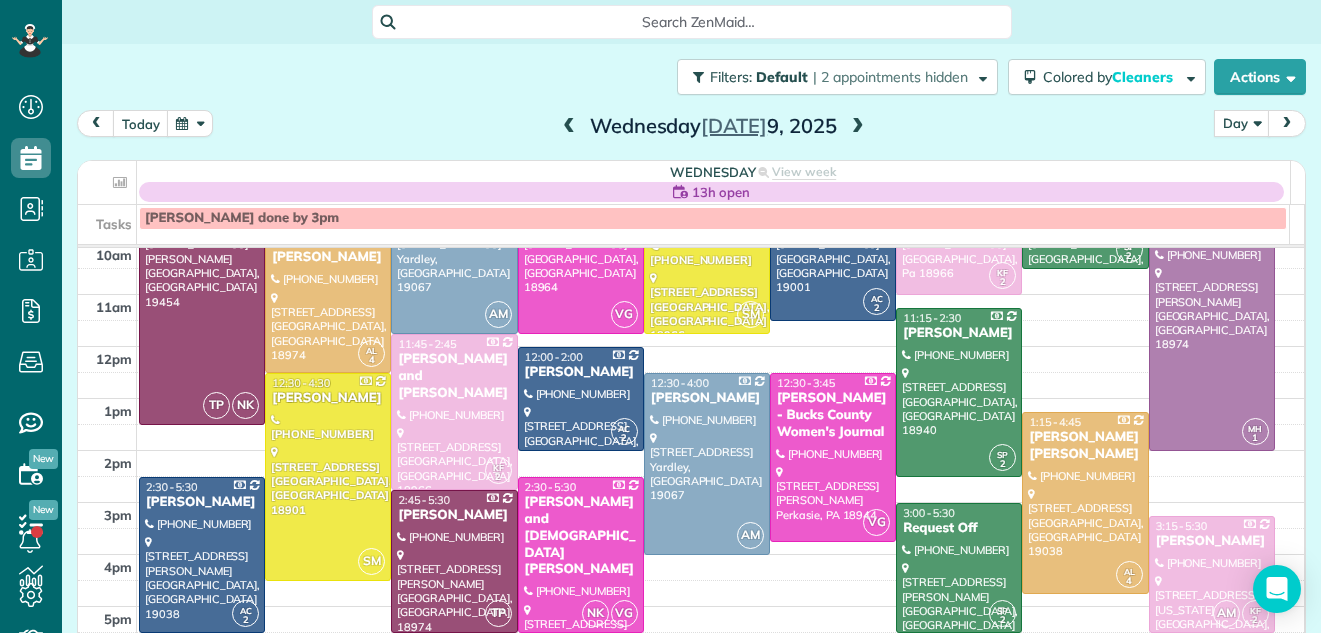scroll, scrollTop: 174, scrollLeft: 0, axis: vertical 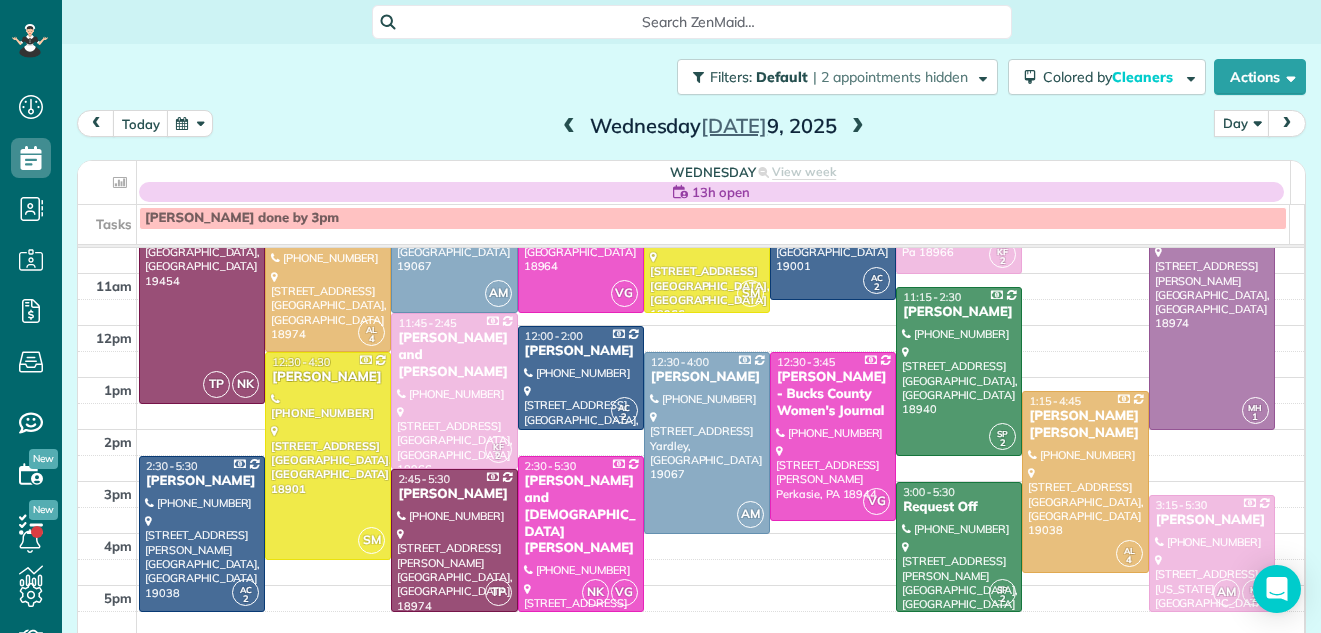 click at bounding box center (858, 127) 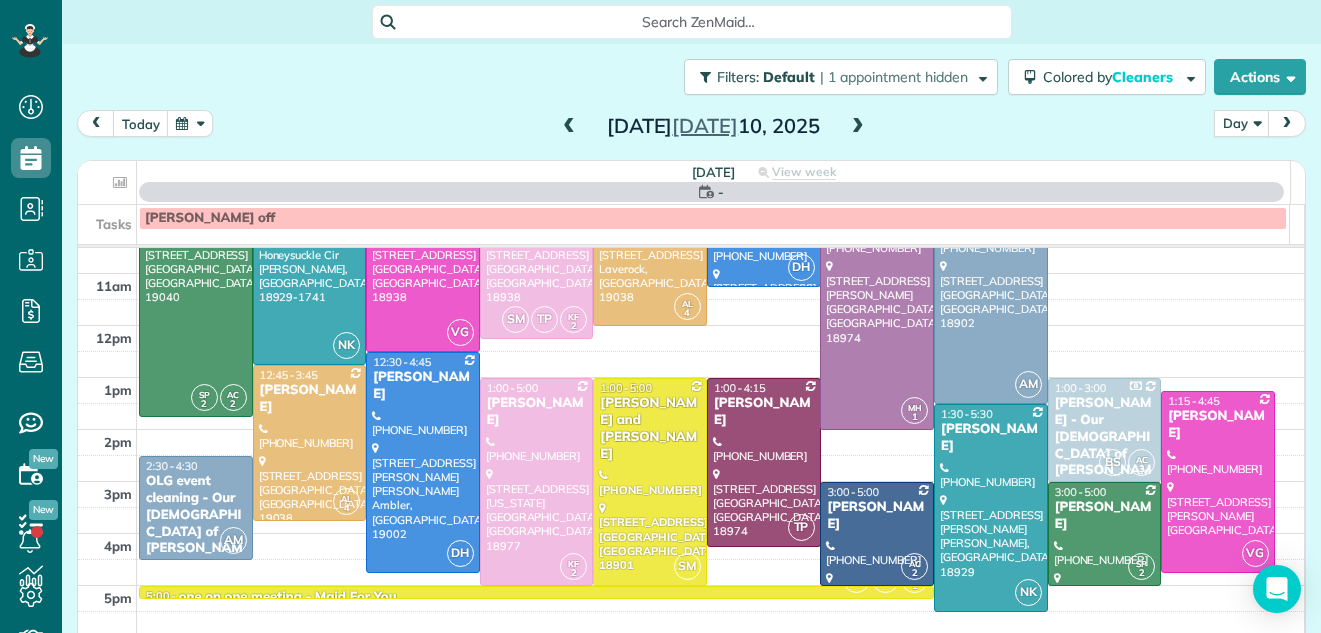 scroll, scrollTop: 0, scrollLeft: 0, axis: both 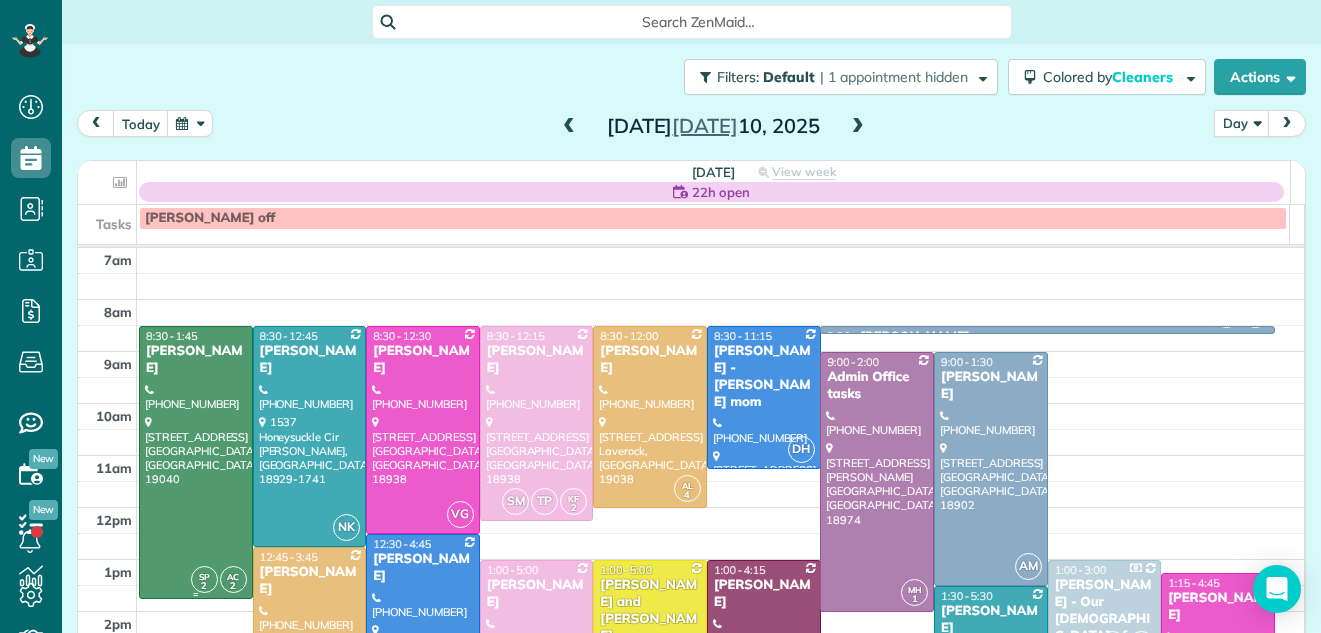 click at bounding box center [196, 462] 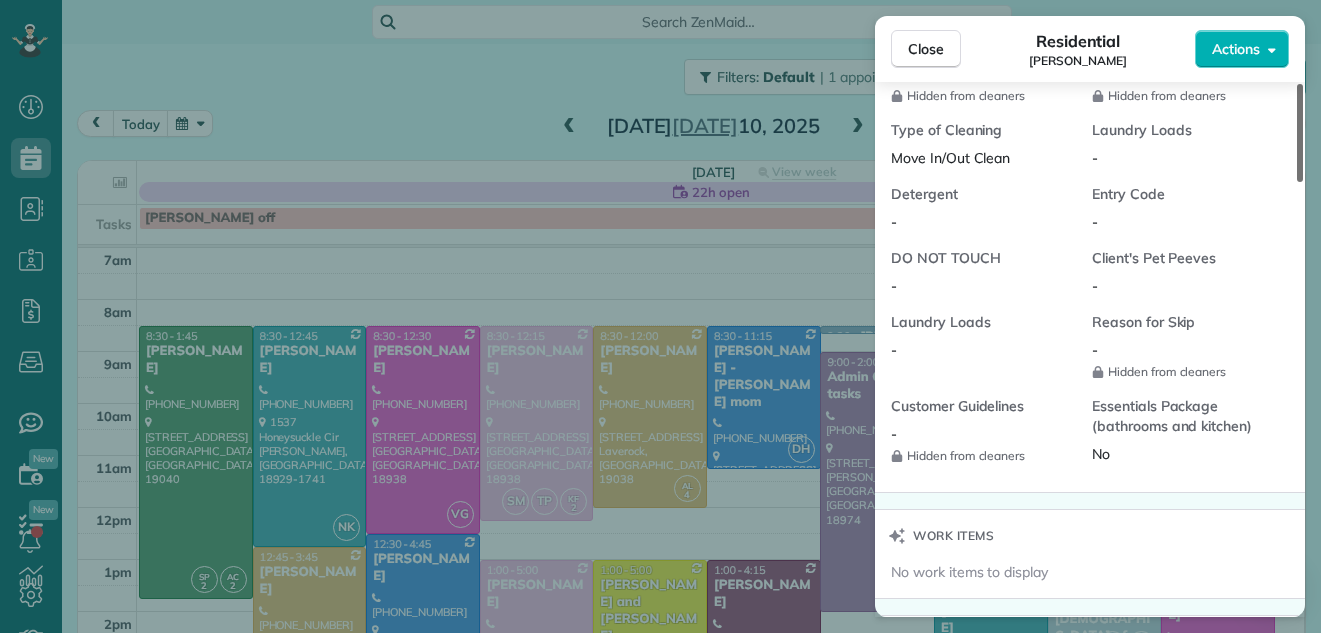 scroll, scrollTop: 0, scrollLeft: 0, axis: both 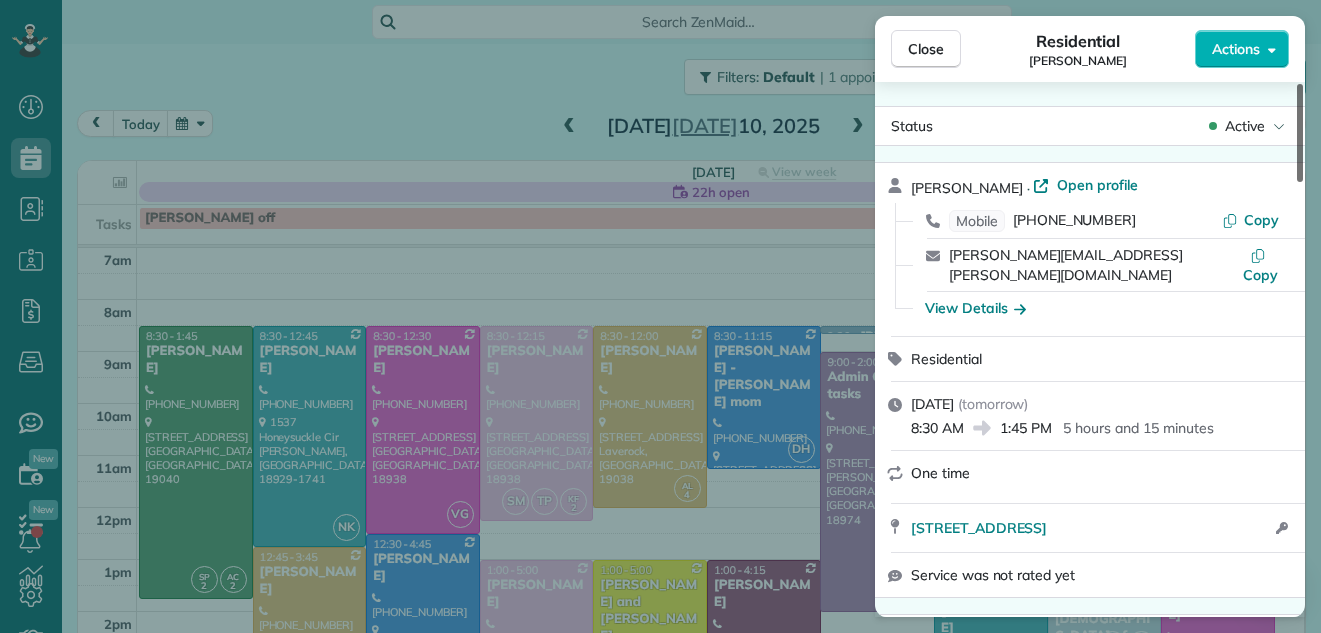 drag, startPoint x: 1298, startPoint y: 147, endPoint x: 1313, endPoint y: -20, distance: 167.6723 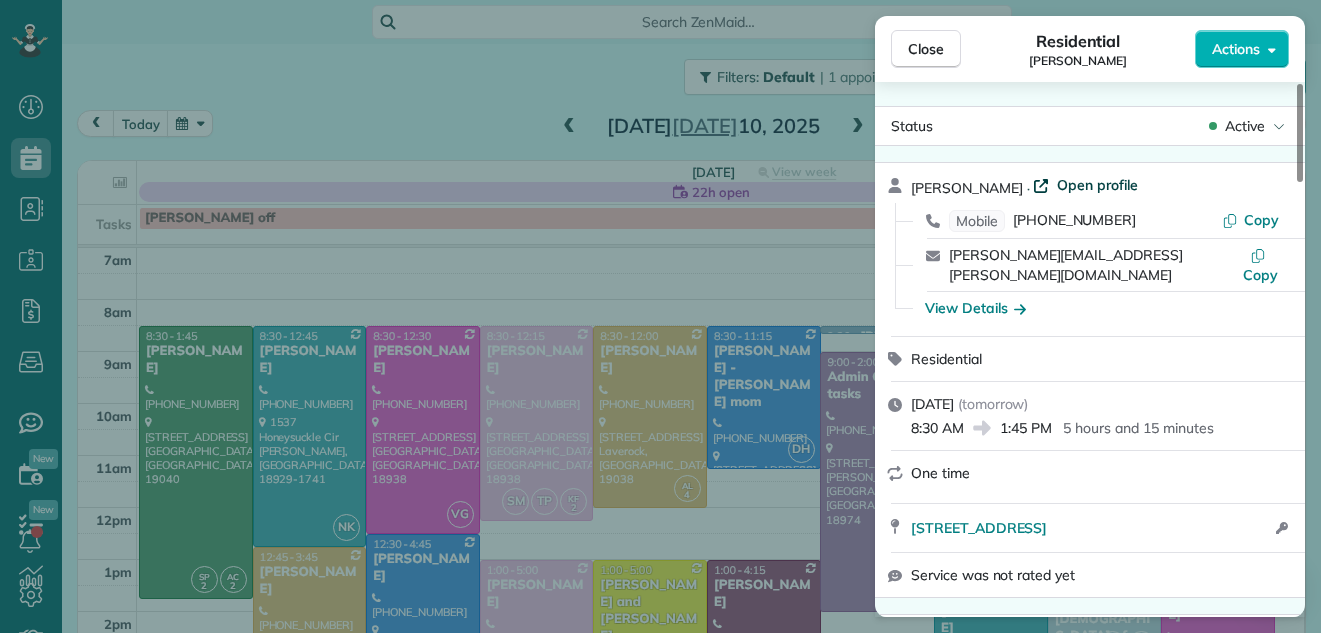 click on "Open profile" at bounding box center (1097, 185) 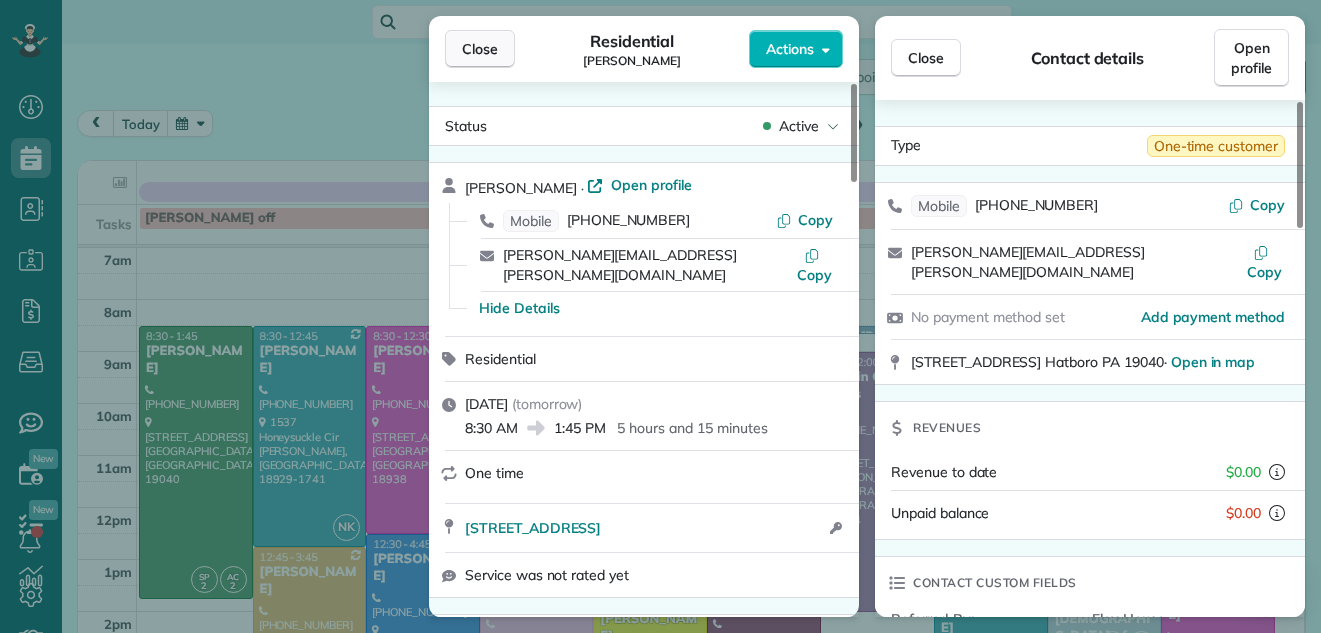 click on "Close" at bounding box center (480, 49) 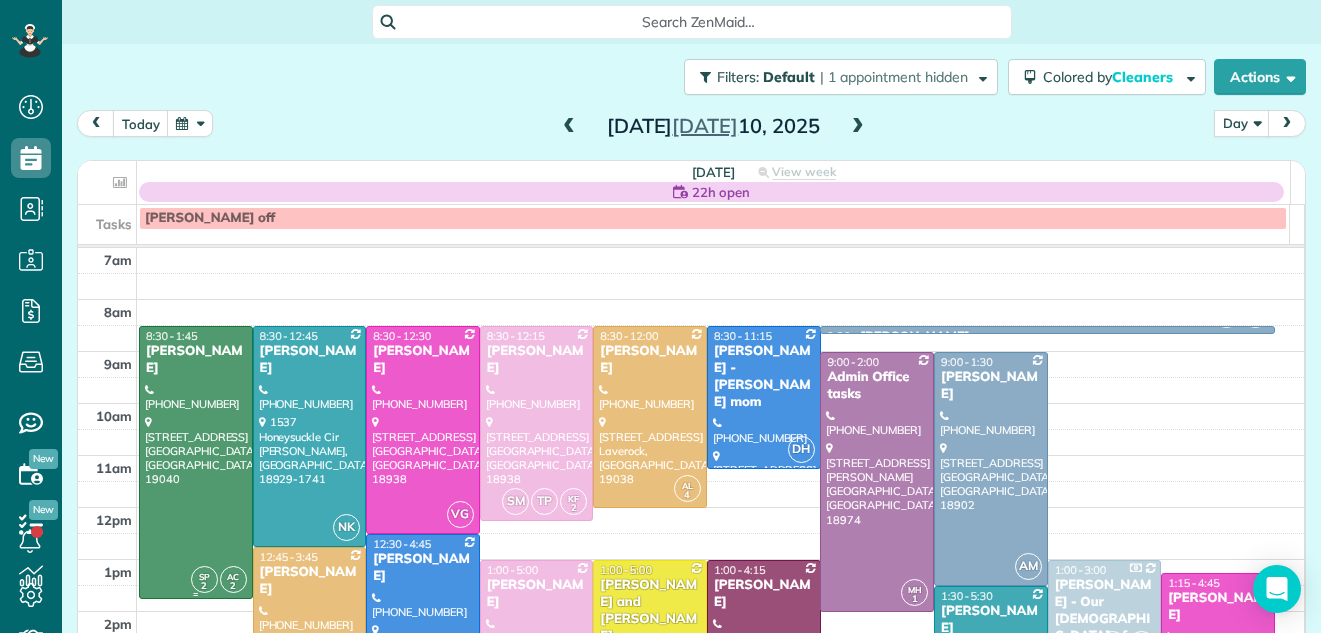 click at bounding box center (196, 462) 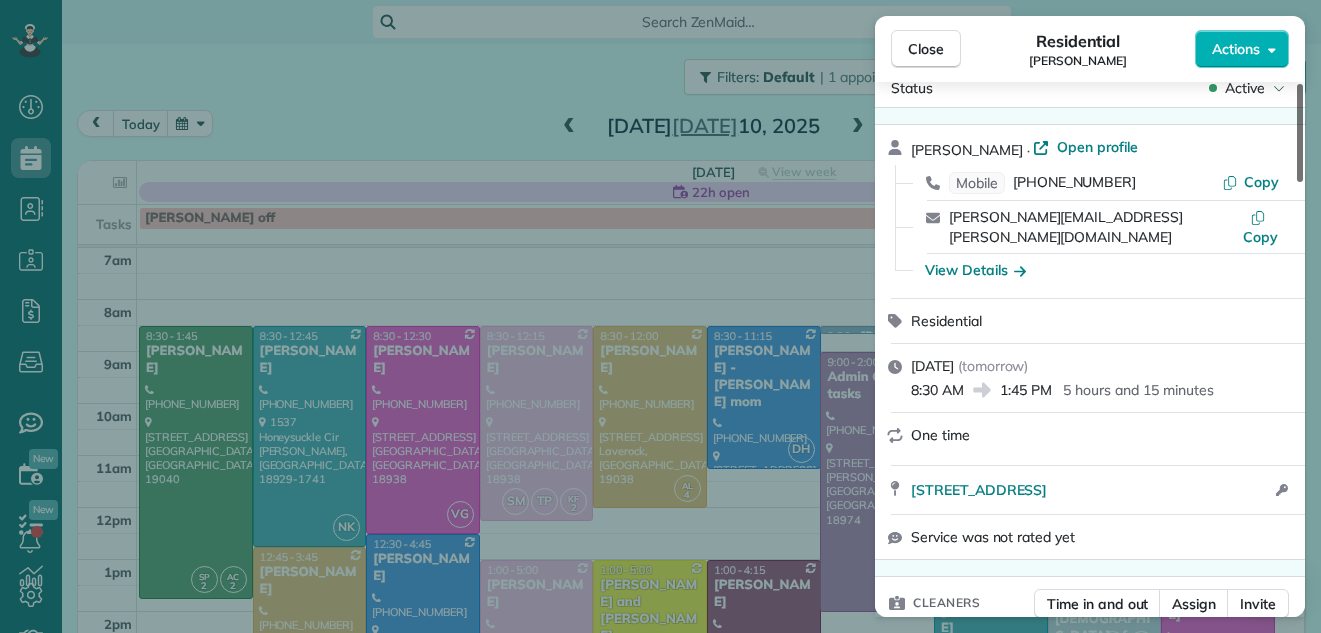 scroll, scrollTop: 0, scrollLeft: 0, axis: both 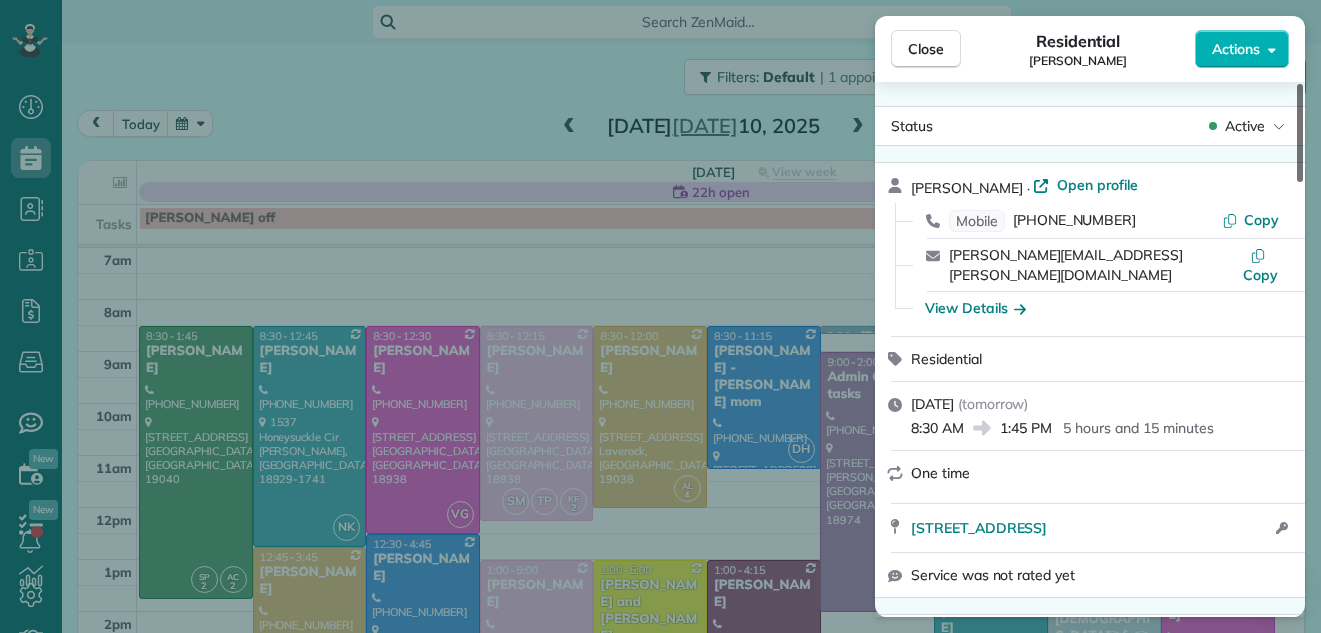 drag, startPoint x: 1297, startPoint y: 103, endPoint x: 1282, endPoint y: 41, distance: 63.788715 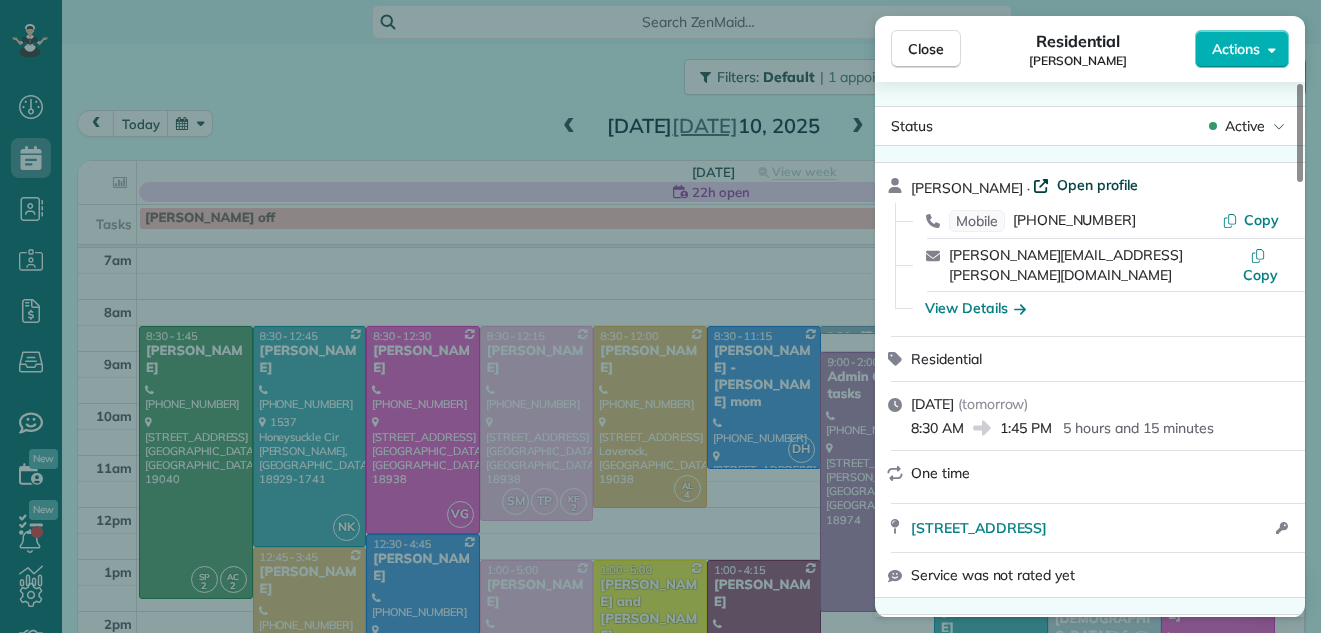 click on "Open profile" at bounding box center [1097, 185] 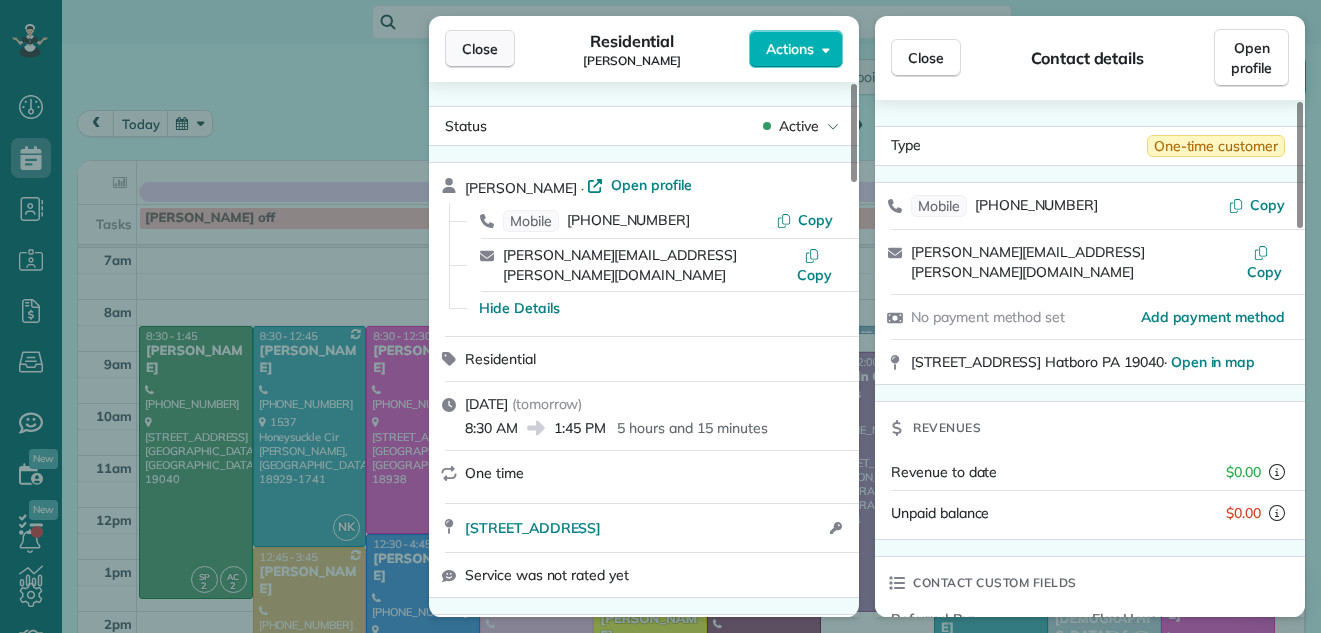 click on "Close" at bounding box center [480, 49] 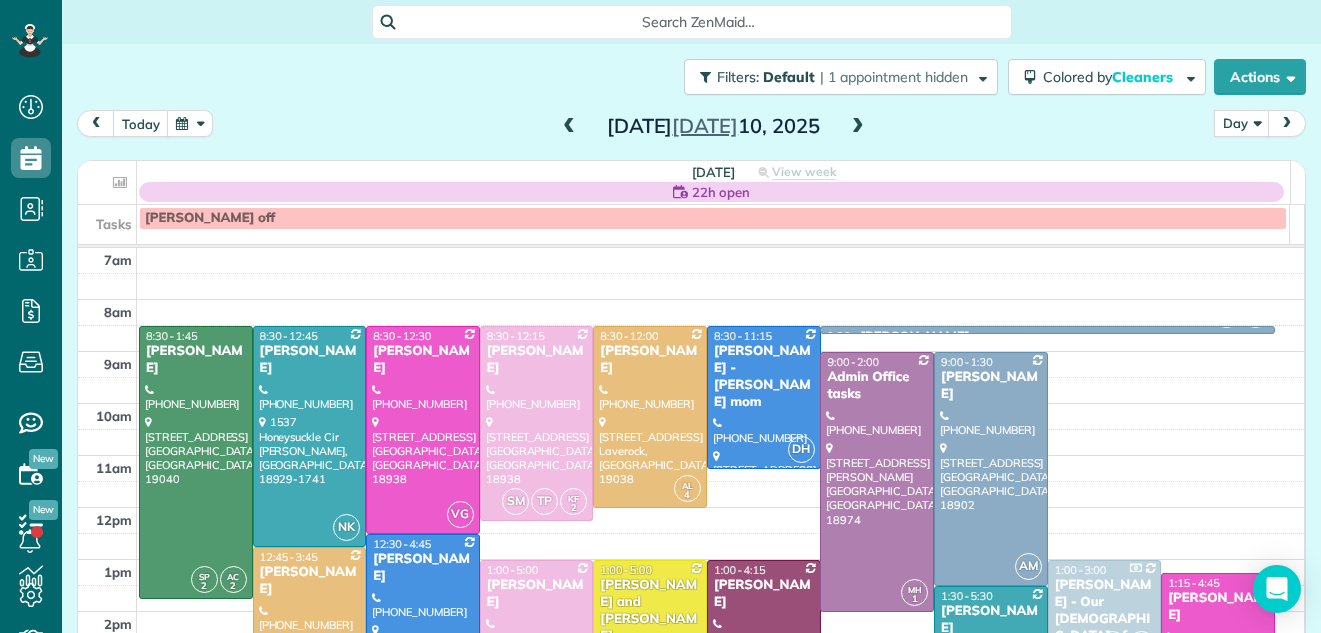 click at bounding box center (569, 127) 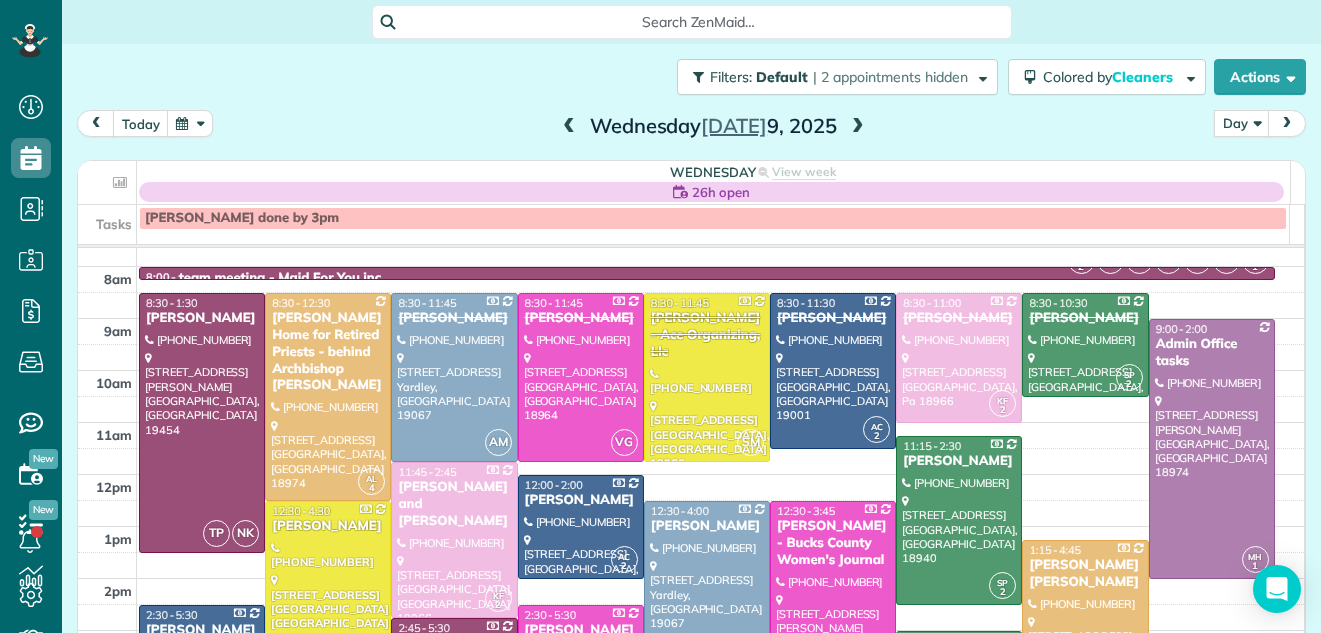 scroll, scrollTop: 21, scrollLeft: 0, axis: vertical 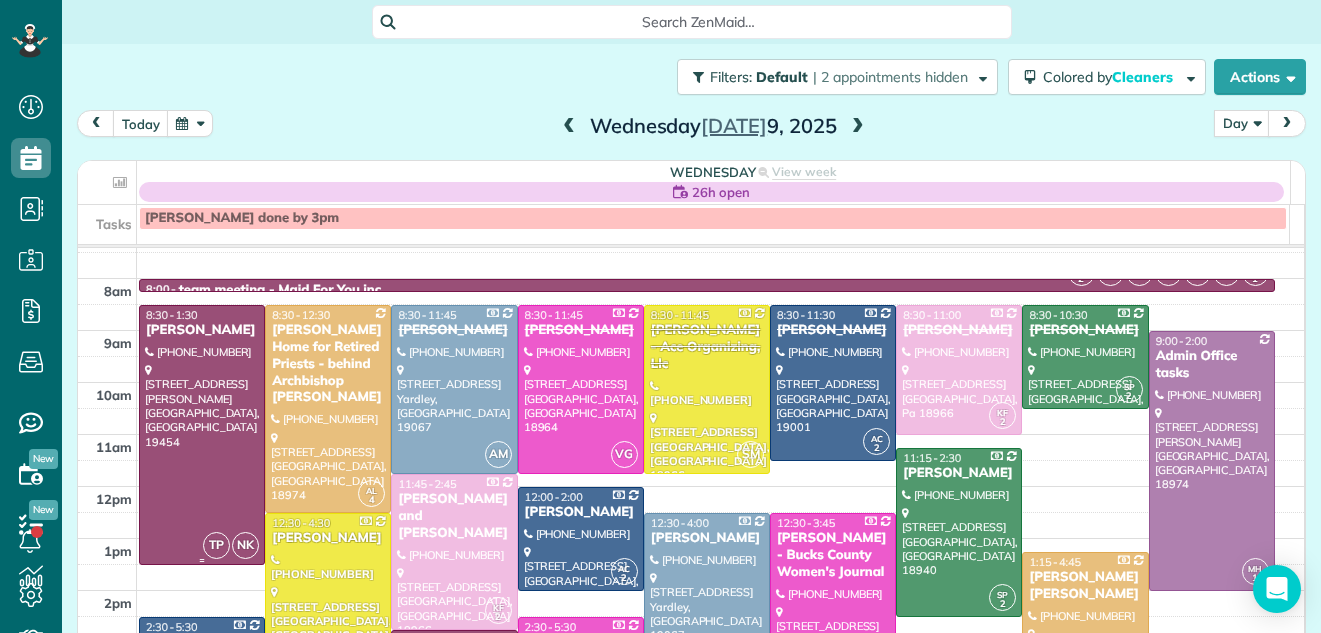 click at bounding box center (202, 435) 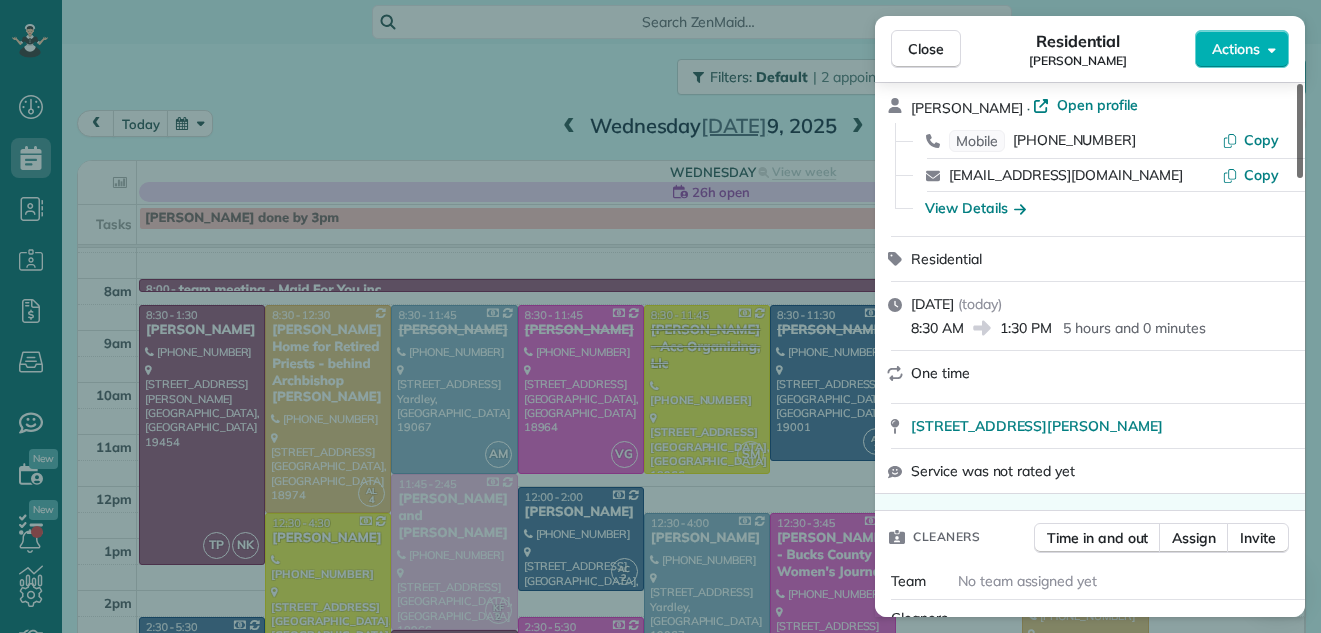 scroll, scrollTop: 0, scrollLeft: 0, axis: both 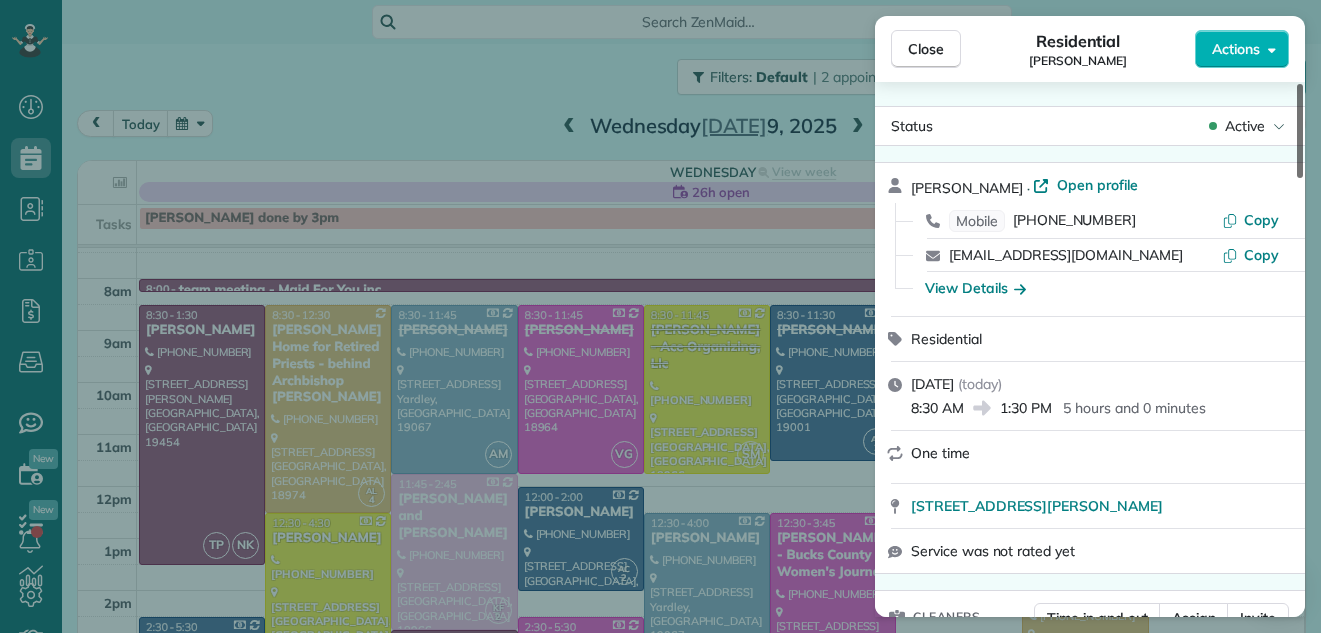 drag, startPoint x: 1296, startPoint y: 146, endPoint x: 1314, endPoint y: 112, distance: 38.470768 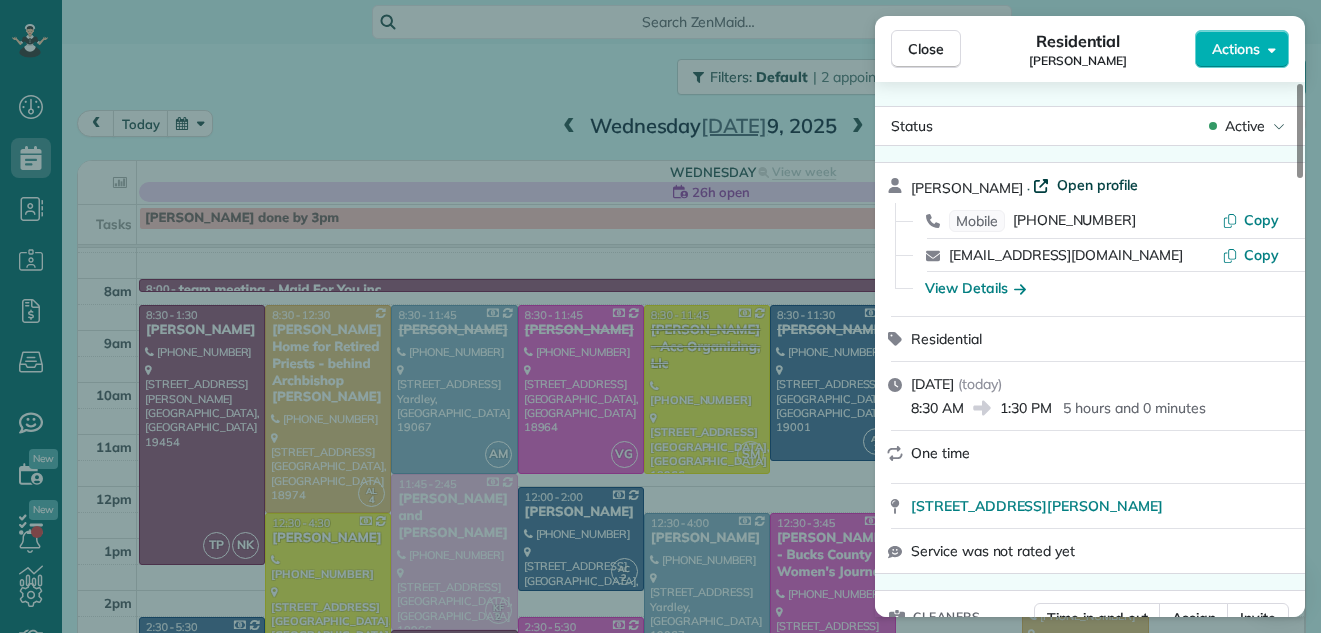 click on "Open profile" at bounding box center (1097, 185) 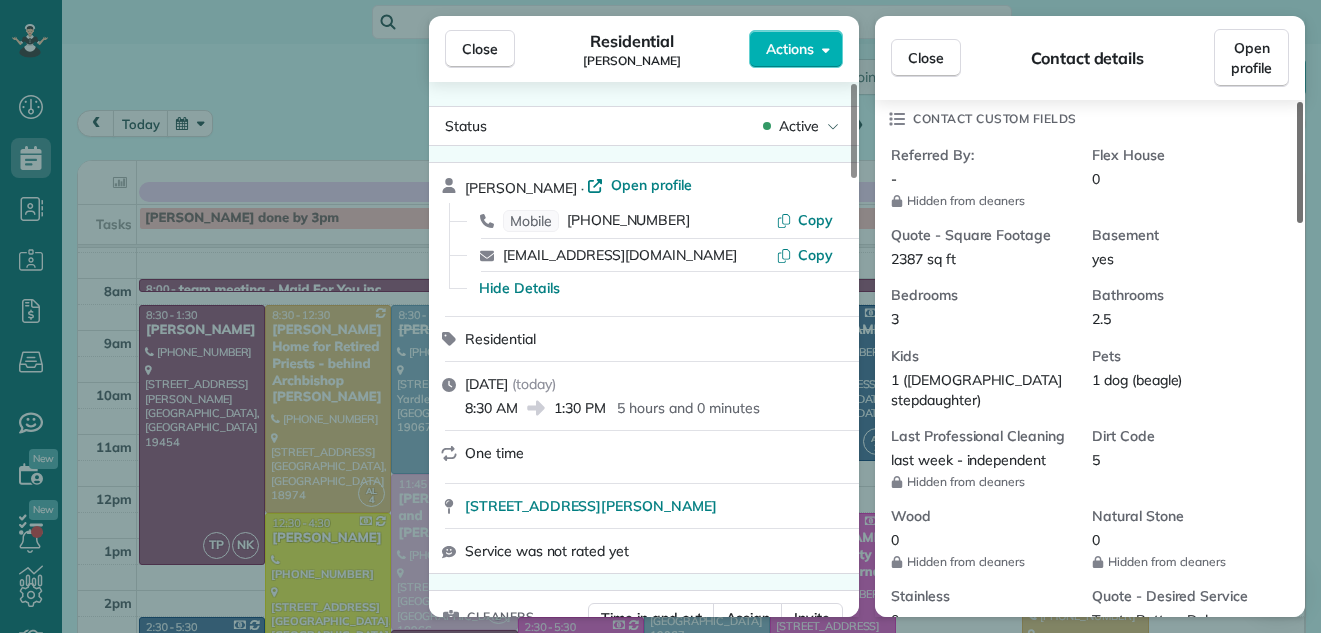scroll, scrollTop: 477, scrollLeft: 0, axis: vertical 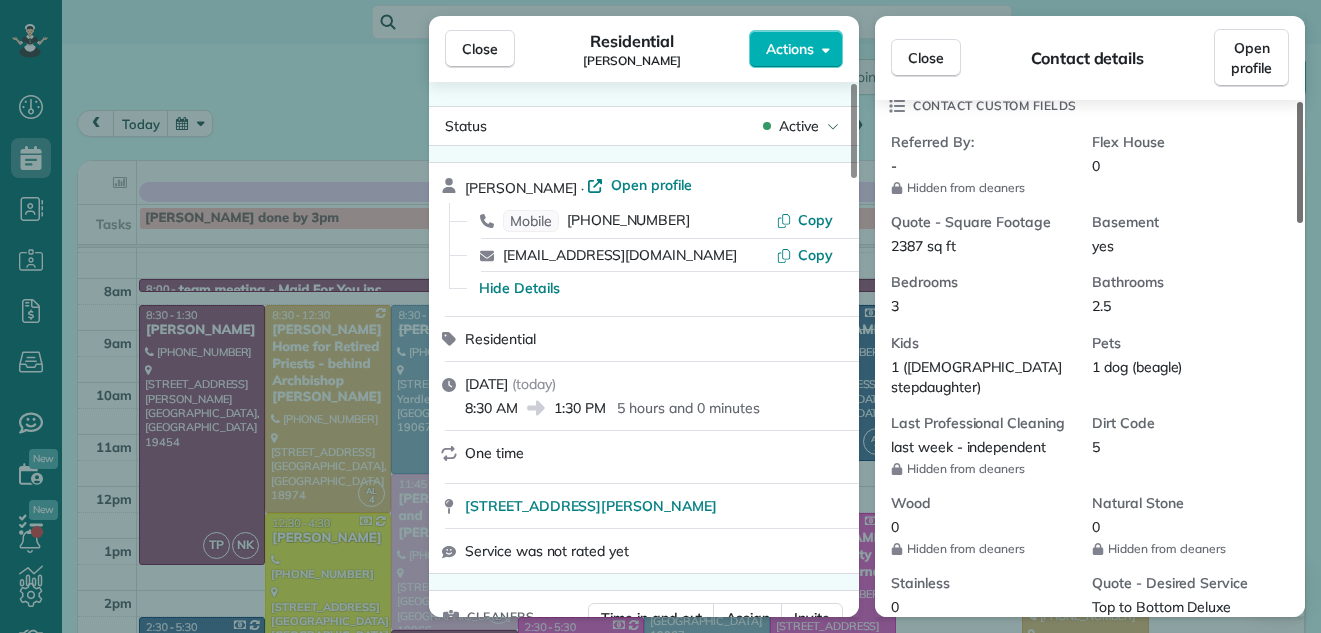 drag, startPoint x: 1300, startPoint y: 125, endPoint x: 1285, endPoint y: 236, distance: 112.00893 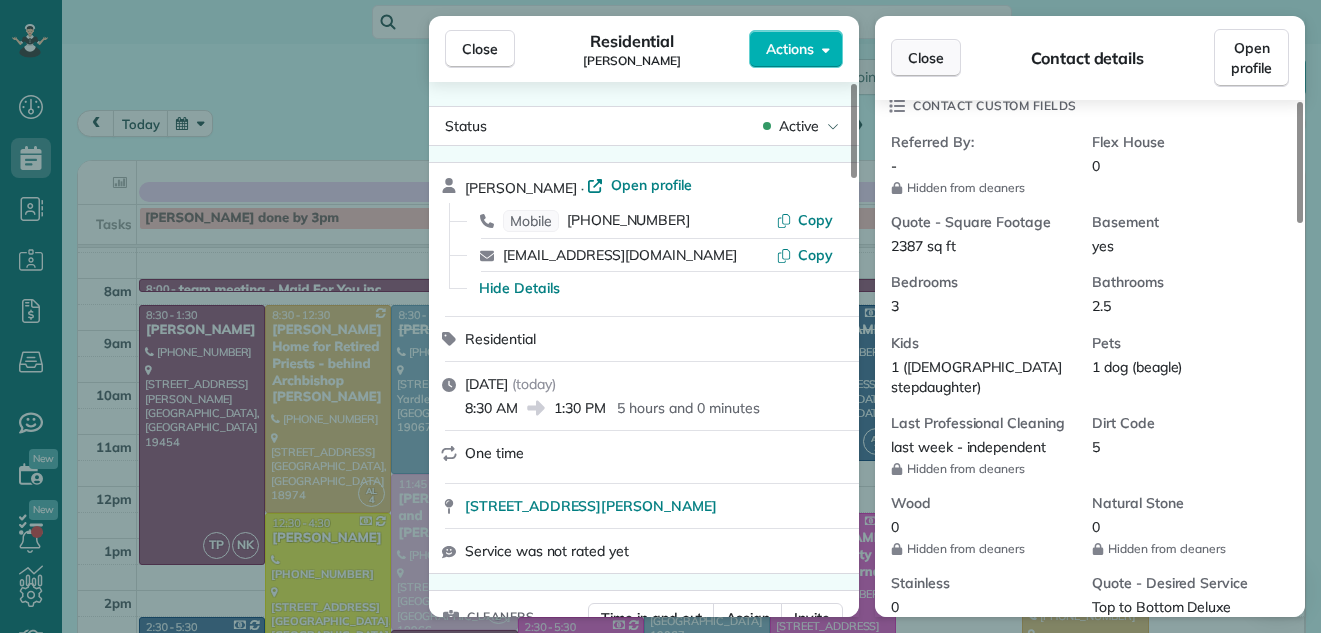 click on "Close" at bounding box center [926, 58] 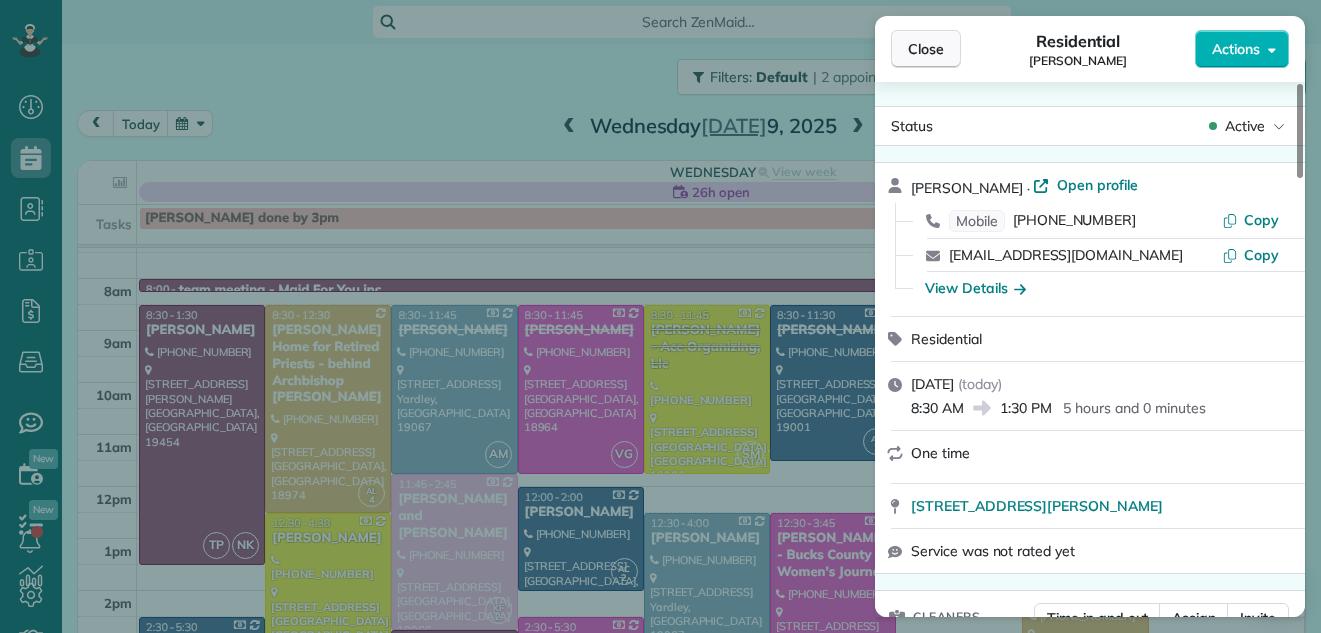 click on "Close" at bounding box center [926, 49] 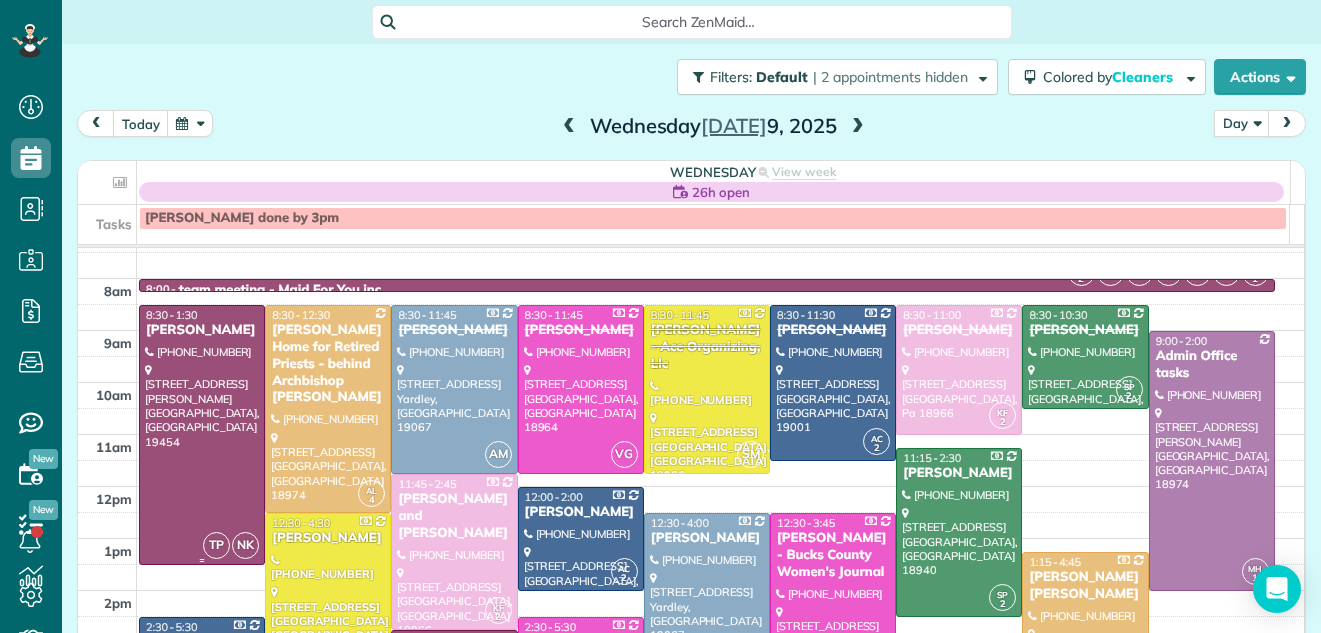 click on "Jeannette Assenheimer" at bounding box center (202, 330) 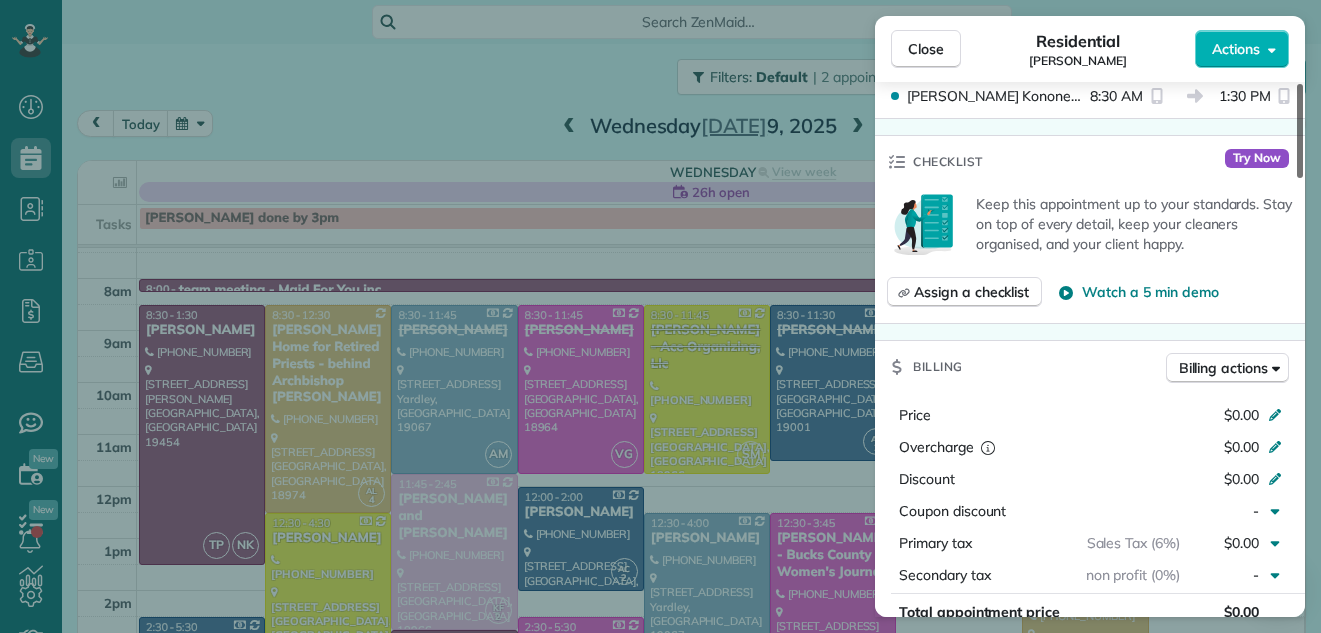 scroll, scrollTop: 722, scrollLeft: 0, axis: vertical 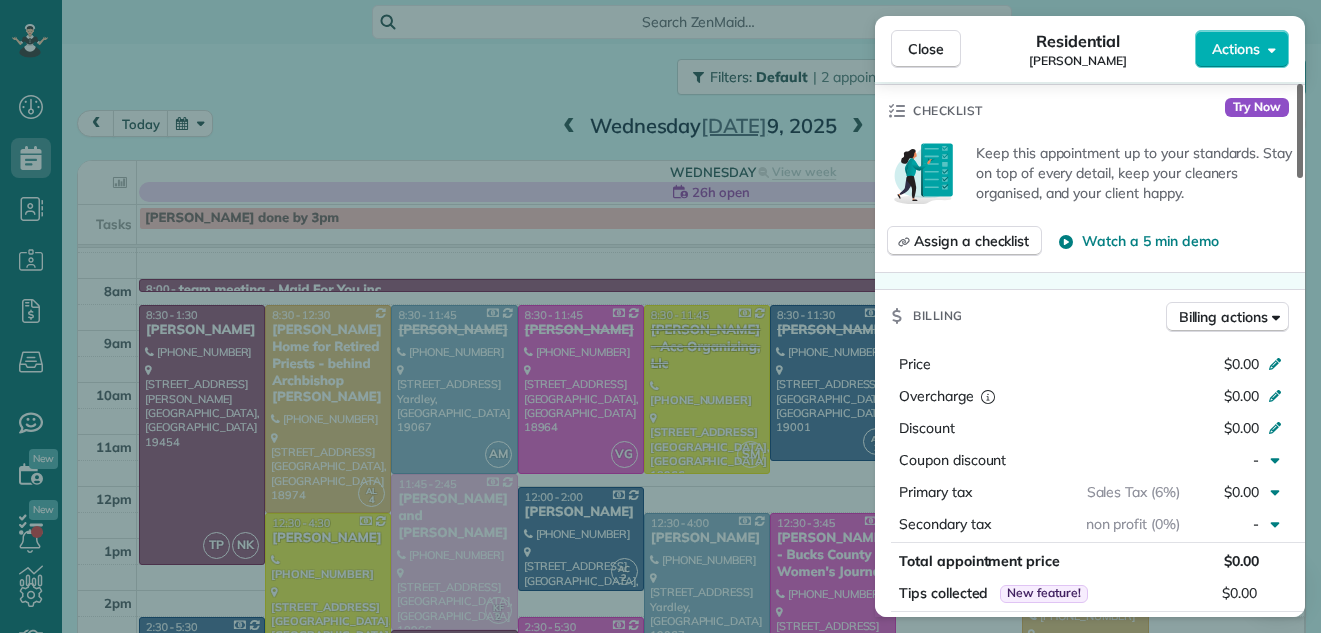 drag, startPoint x: 1301, startPoint y: 115, endPoint x: 1274, endPoint y: 242, distance: 129.83836 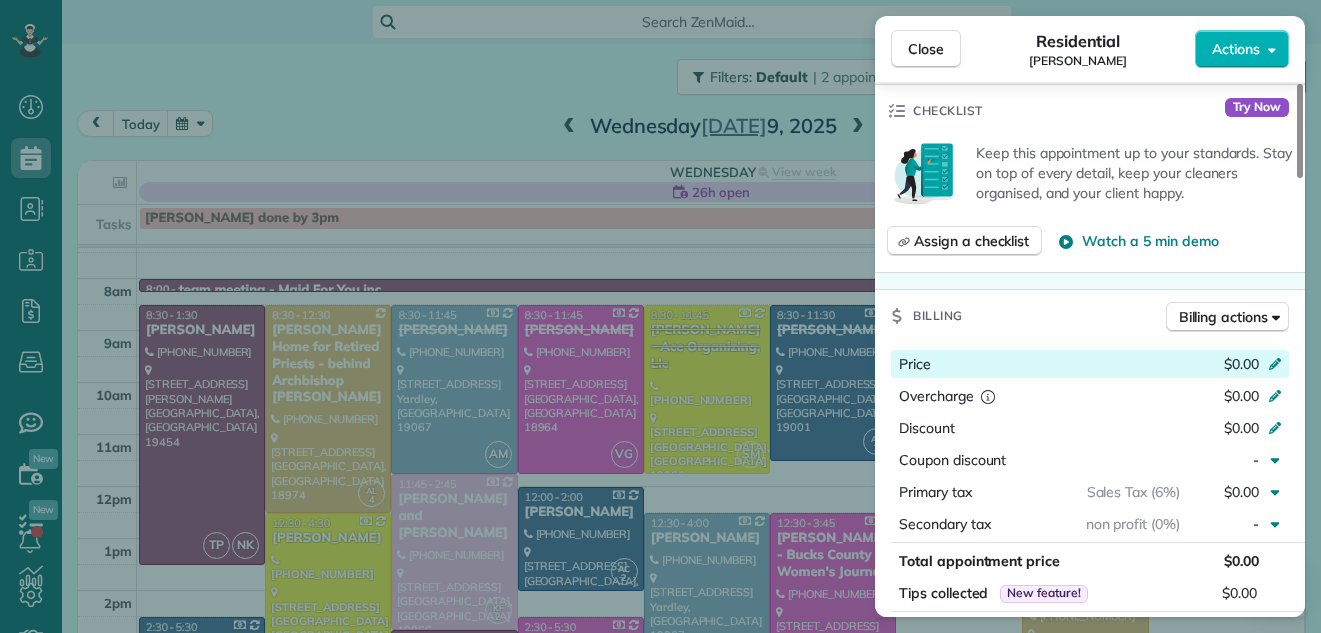 click on "$0.00" at bounding box center (1241, 364) 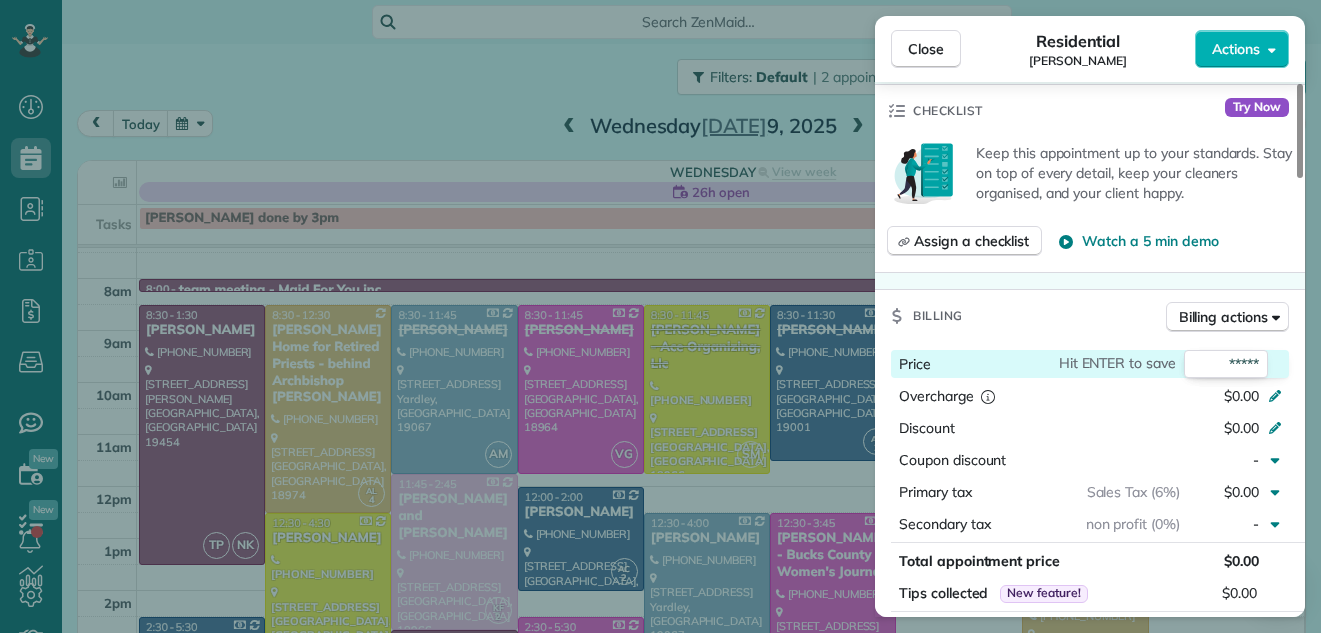 type on "******" 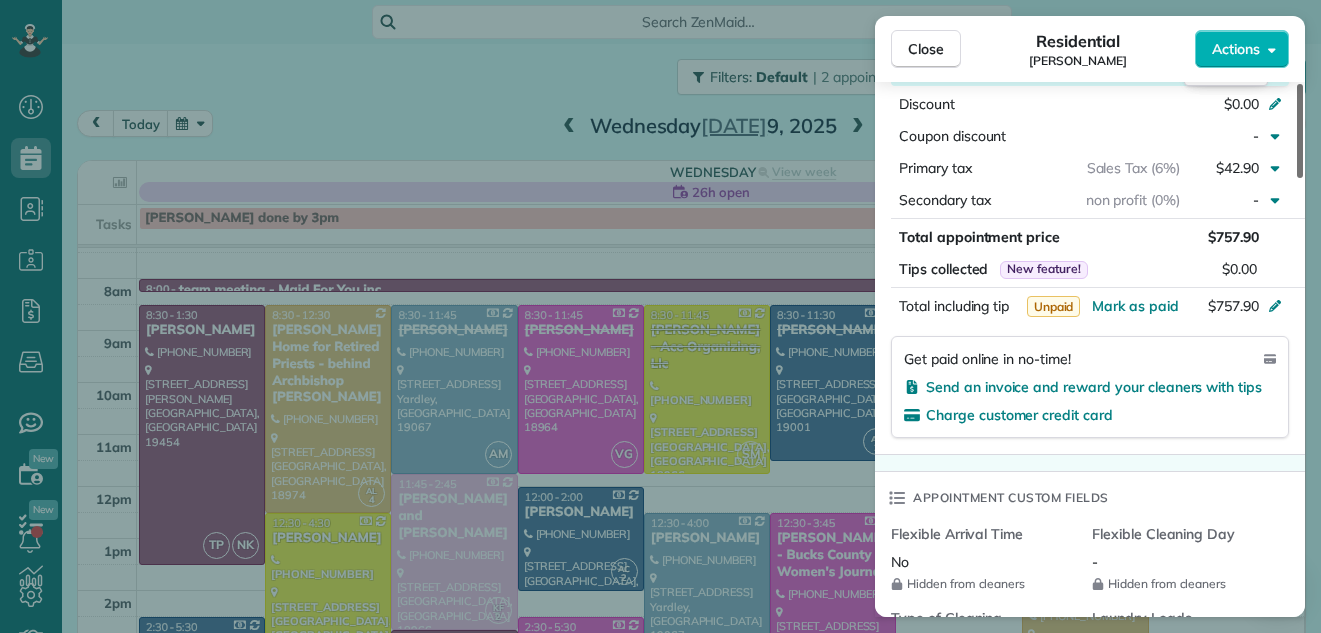 scroll, scrollTop: 1143, scrollLeft: 0, axis: vertical 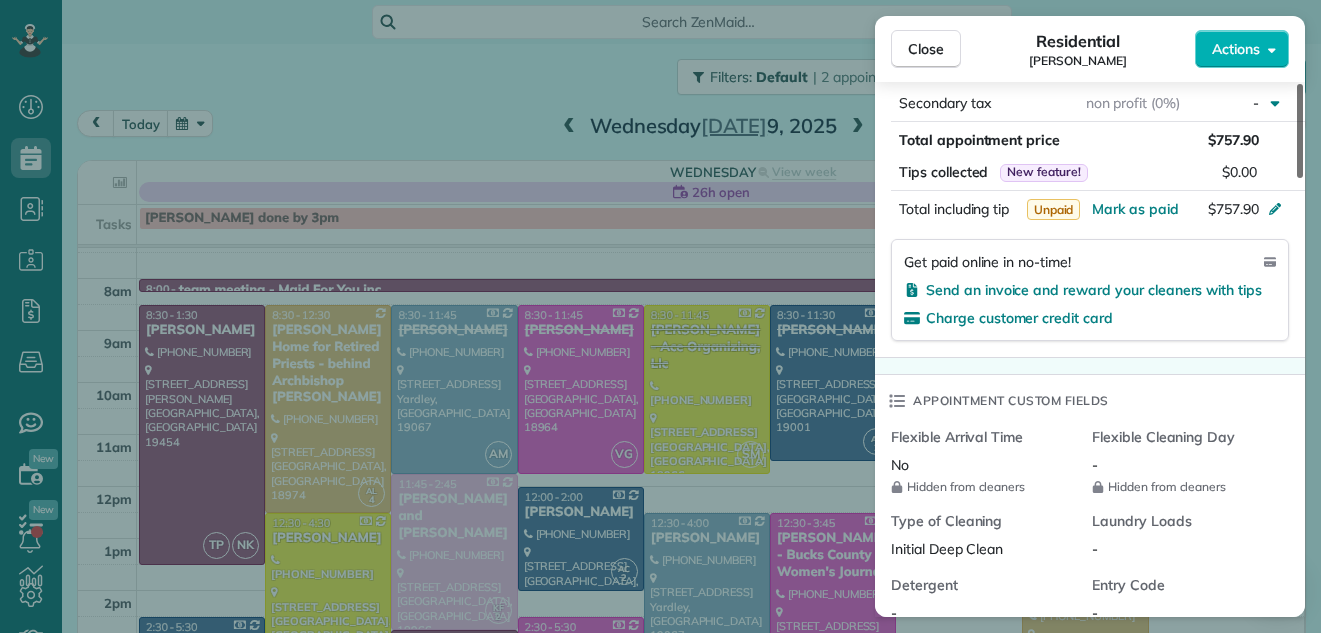 drag, startPoint x: 1299, startPoint y: 265, endPoint x: 1291, endPoint y: 339, distance: 74.431175 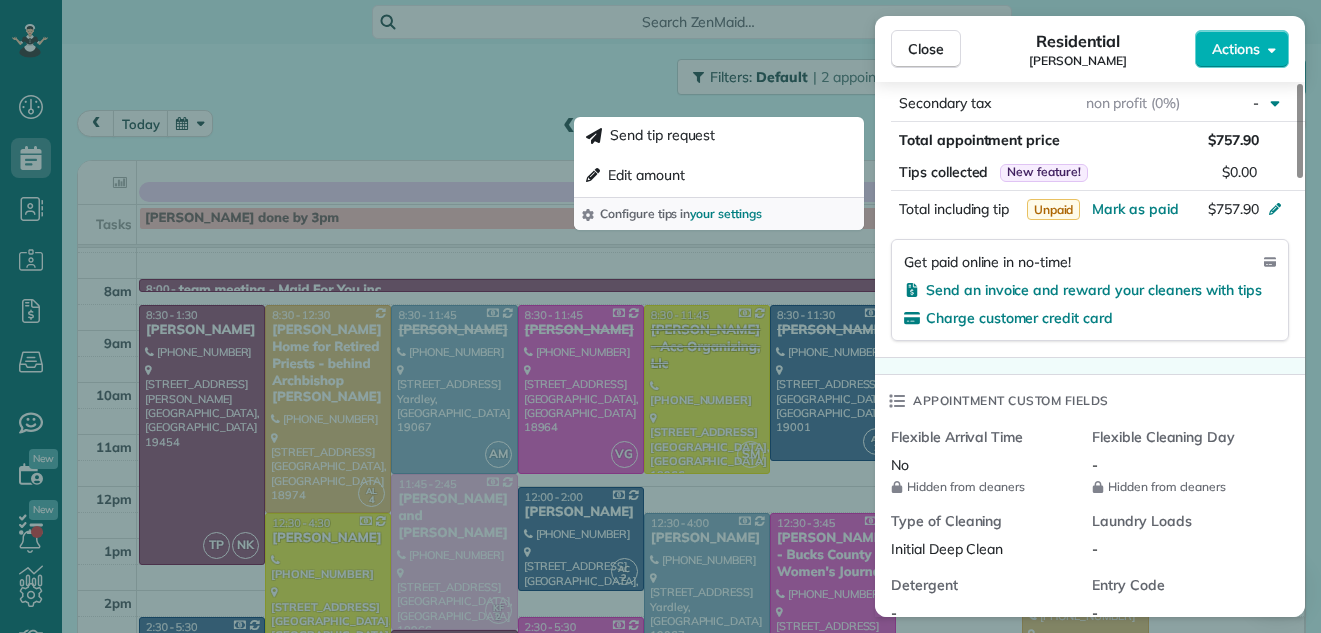 scroll, scrollTop: 1118, scrollLeft: 0, axis: vertical 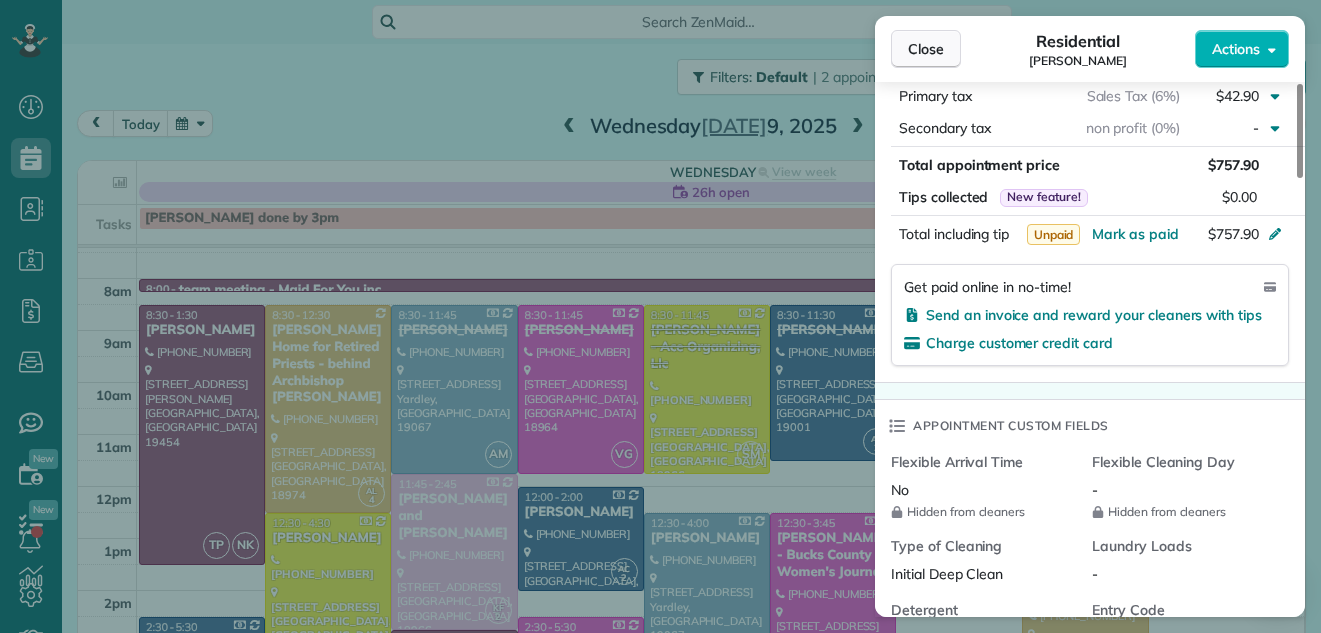 click on "Close" at bounding box center [926, 49] 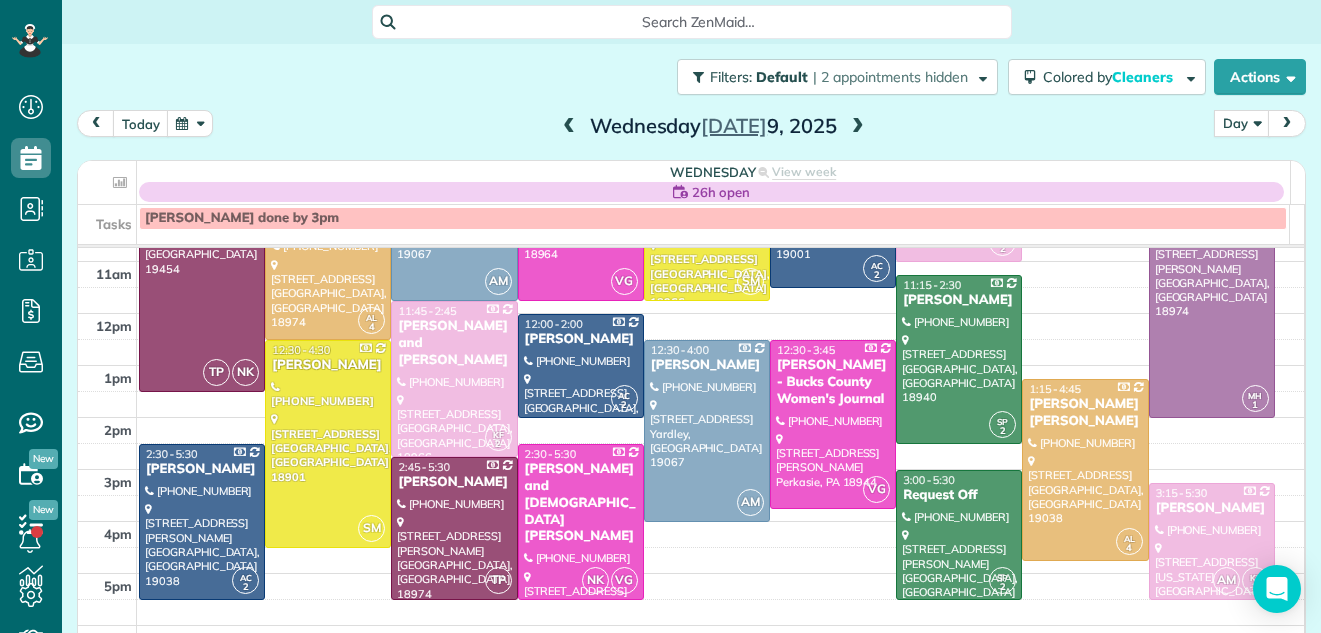 scroll, scrollTop: 238, scrollLeft: 0, axis: vertical 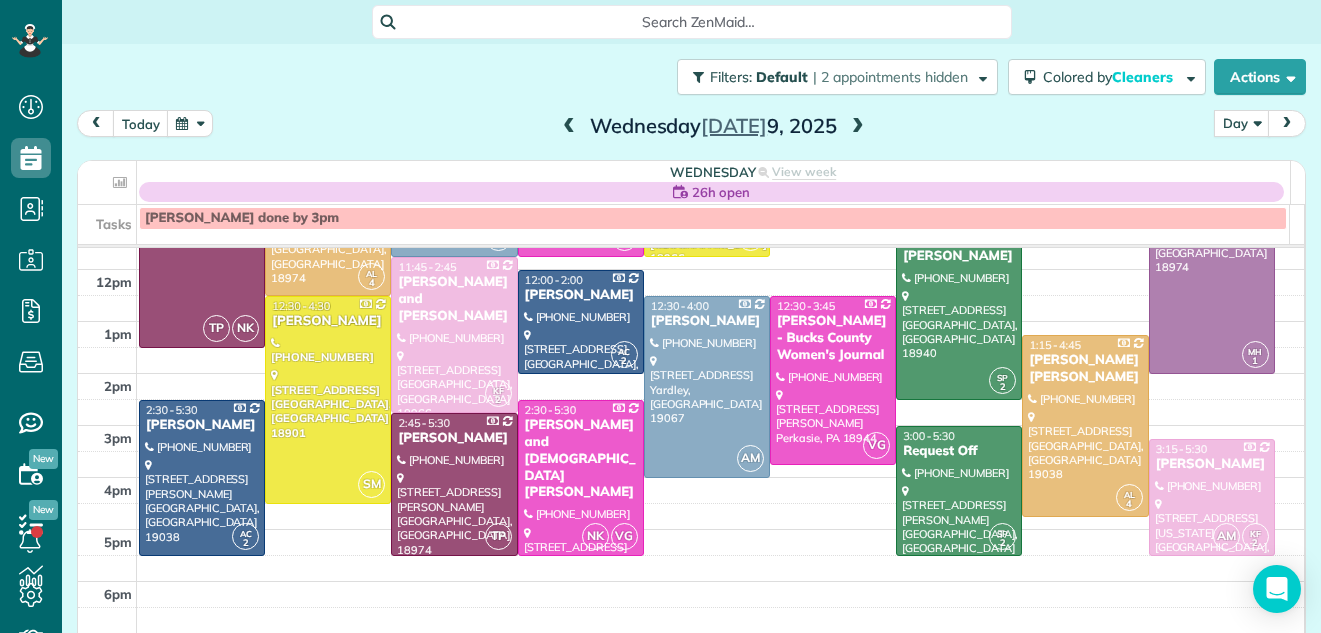 click at bounding box center (858, 127) 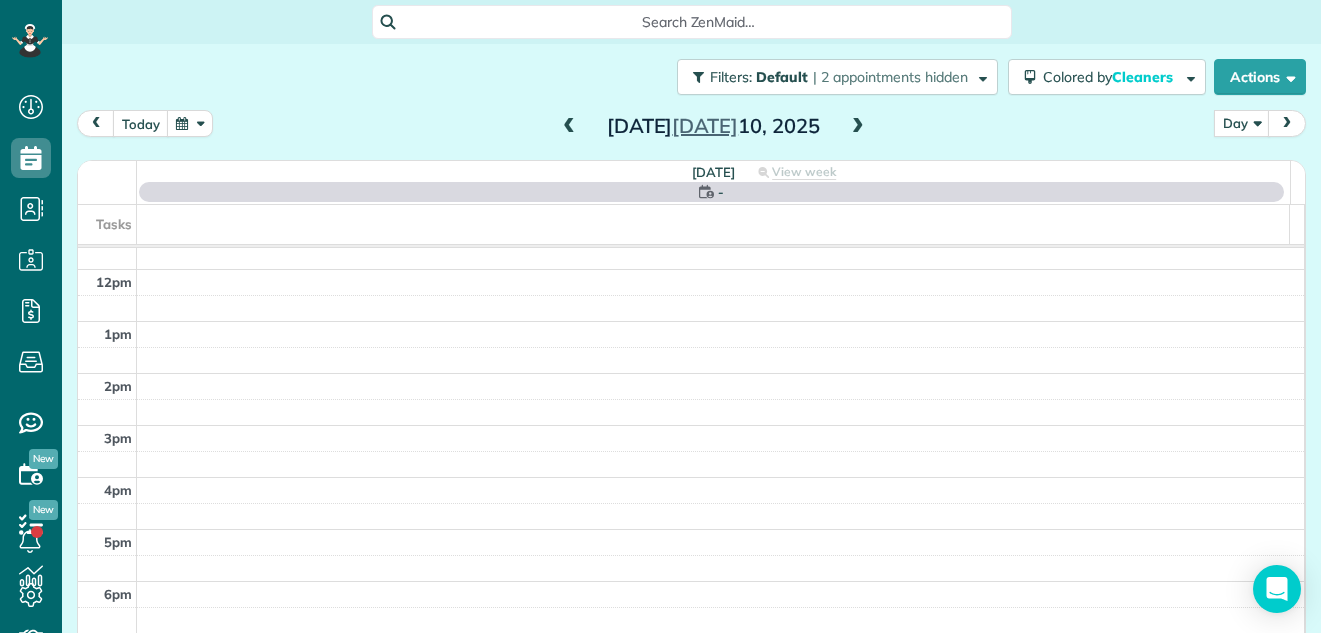 scroll, scrollTop: 0, scrollLeft: 0, axis: both 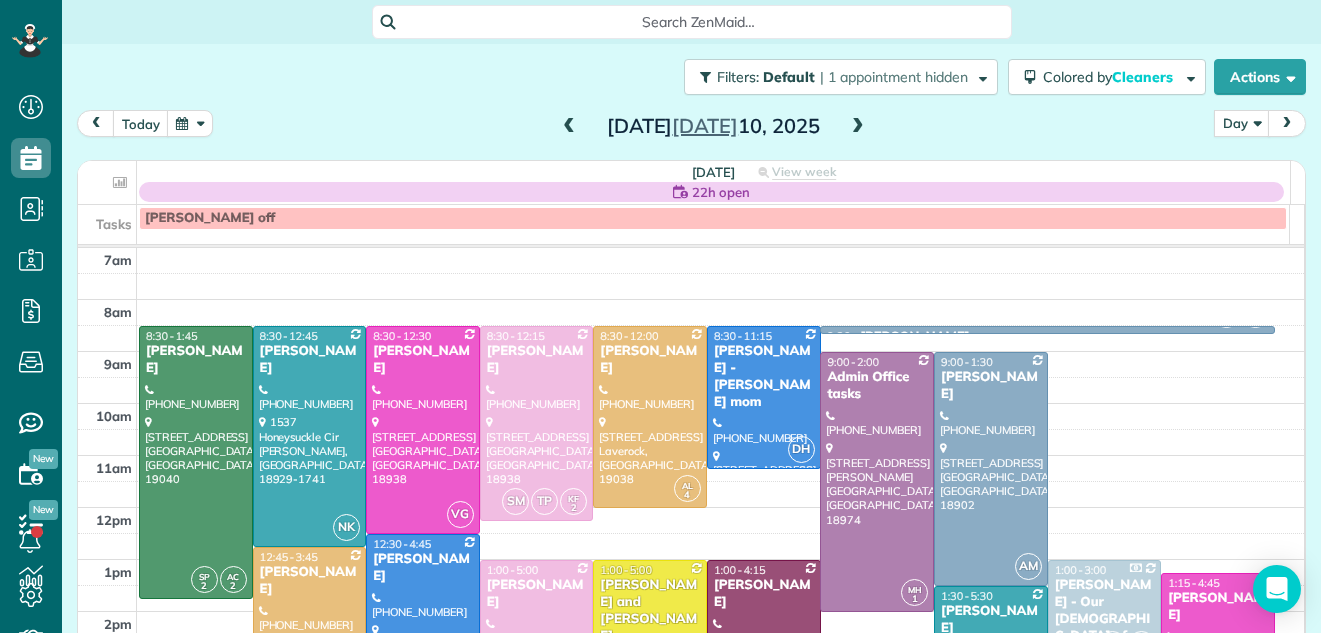 click at bounding box center (569, 127) 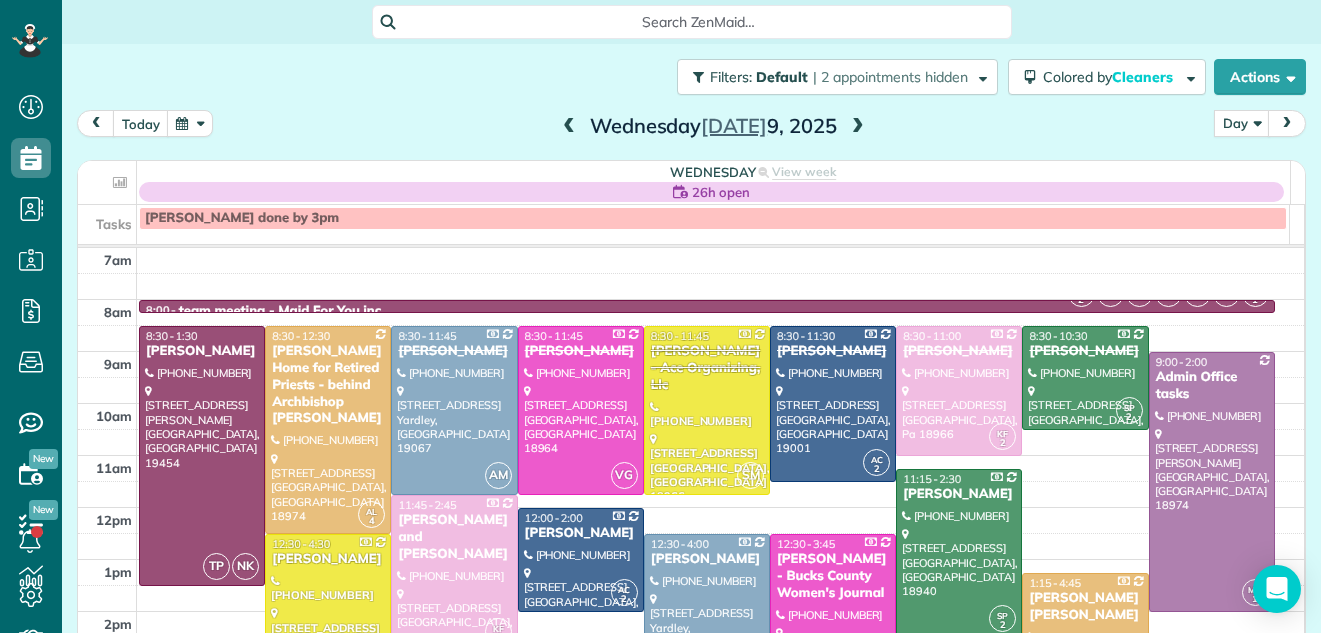 click at bounding box center (569, 127) 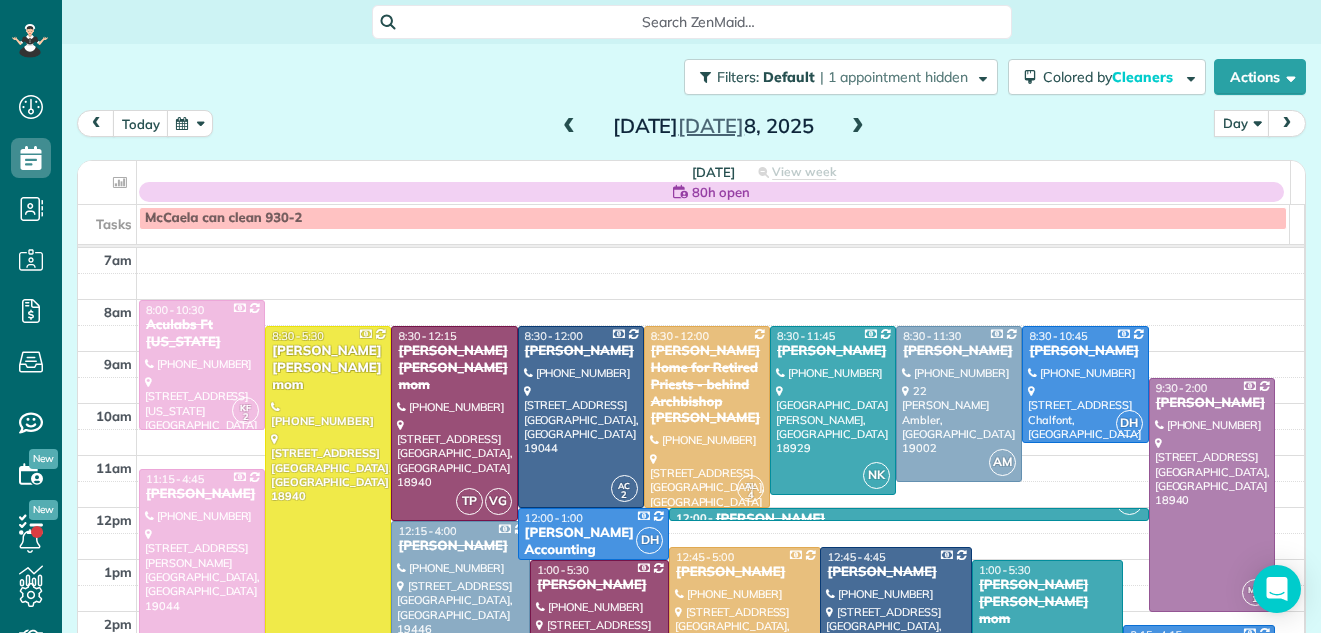 click at bounding box center (858, 127) 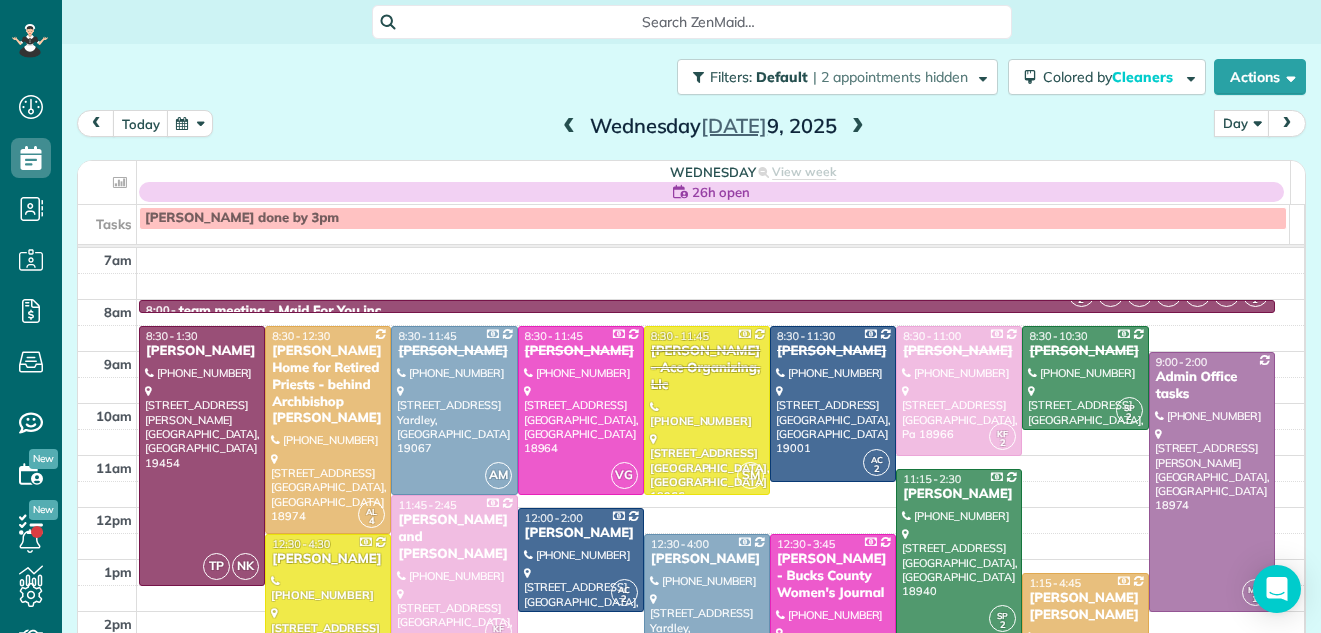 click at bounding box center (858, 127) 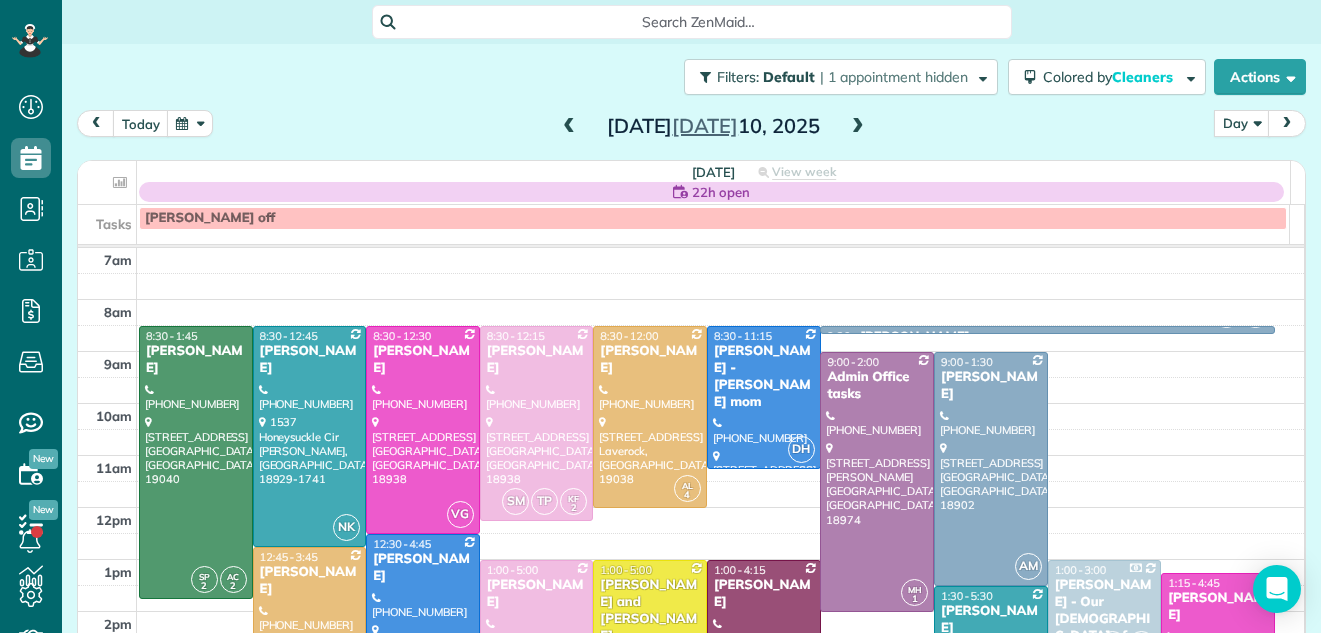 click at bounding box center [569, 127] 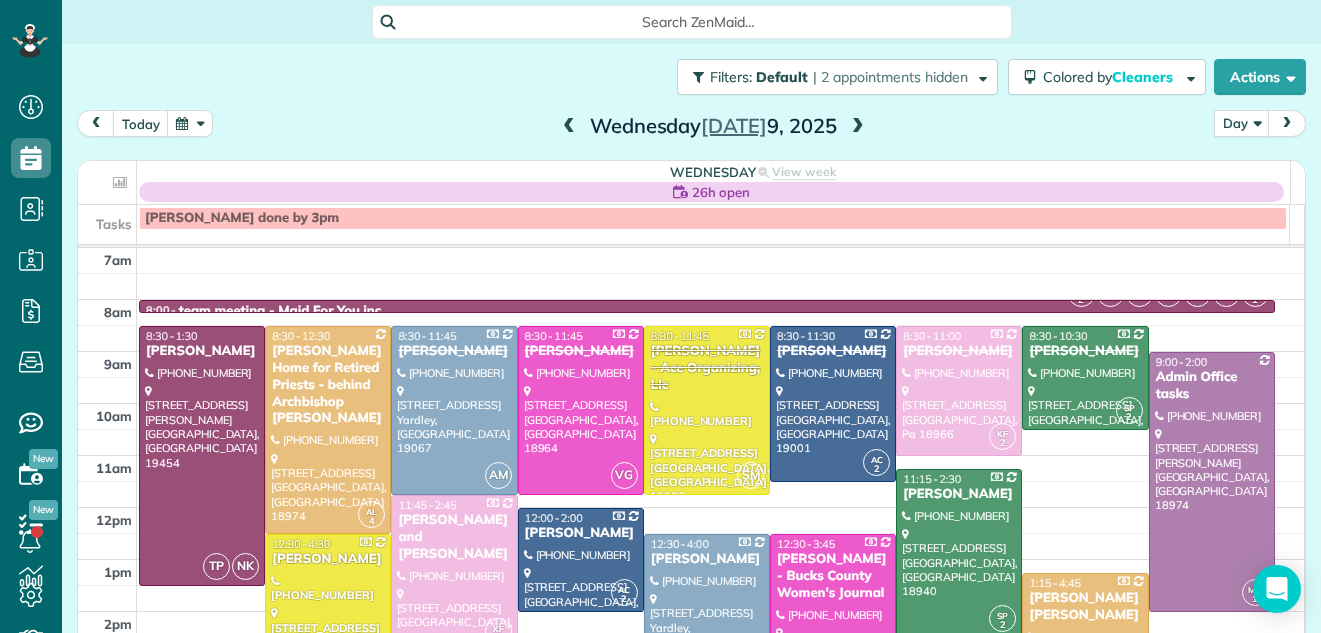 click at bounding box center (569, 127) 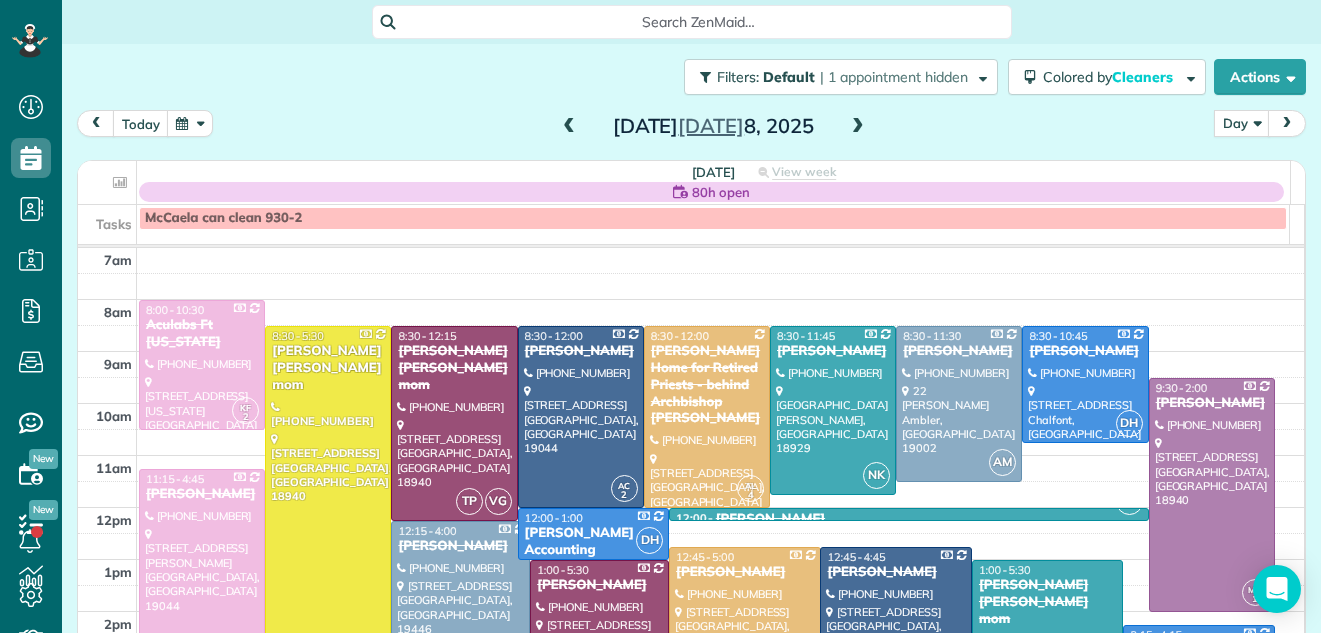 click at bounding box center (202, 612) 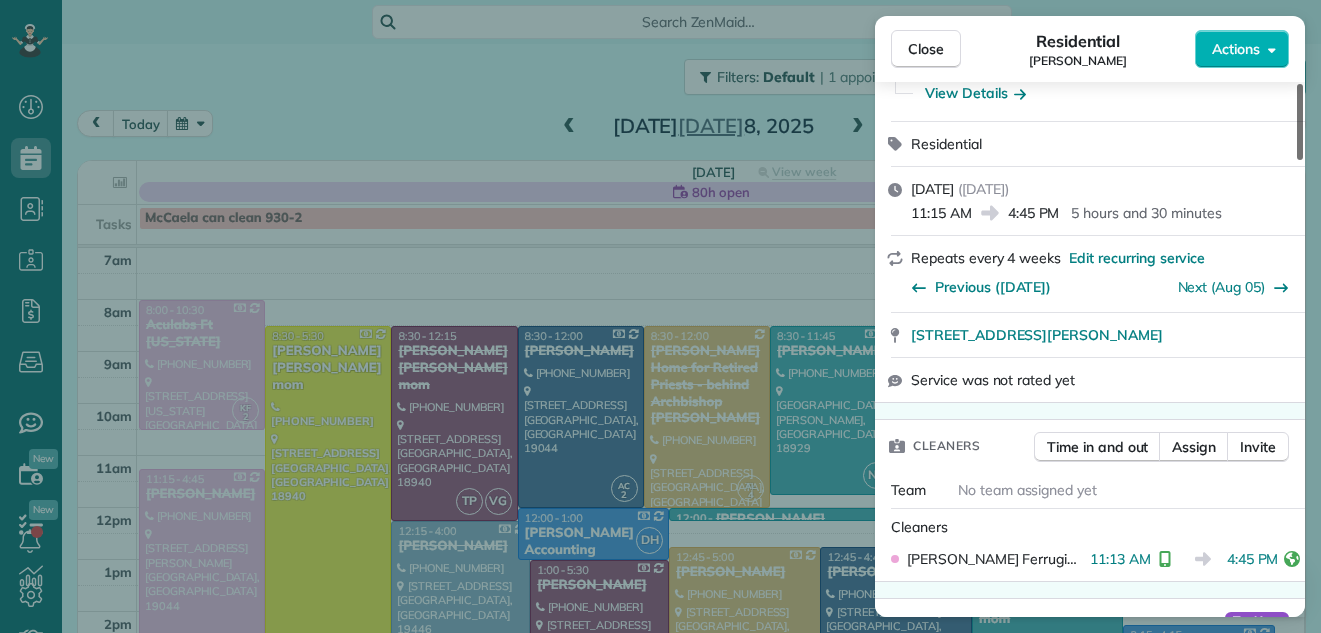 scroll, scrollTop: 42, scrollLeft: 0, axis: vertical 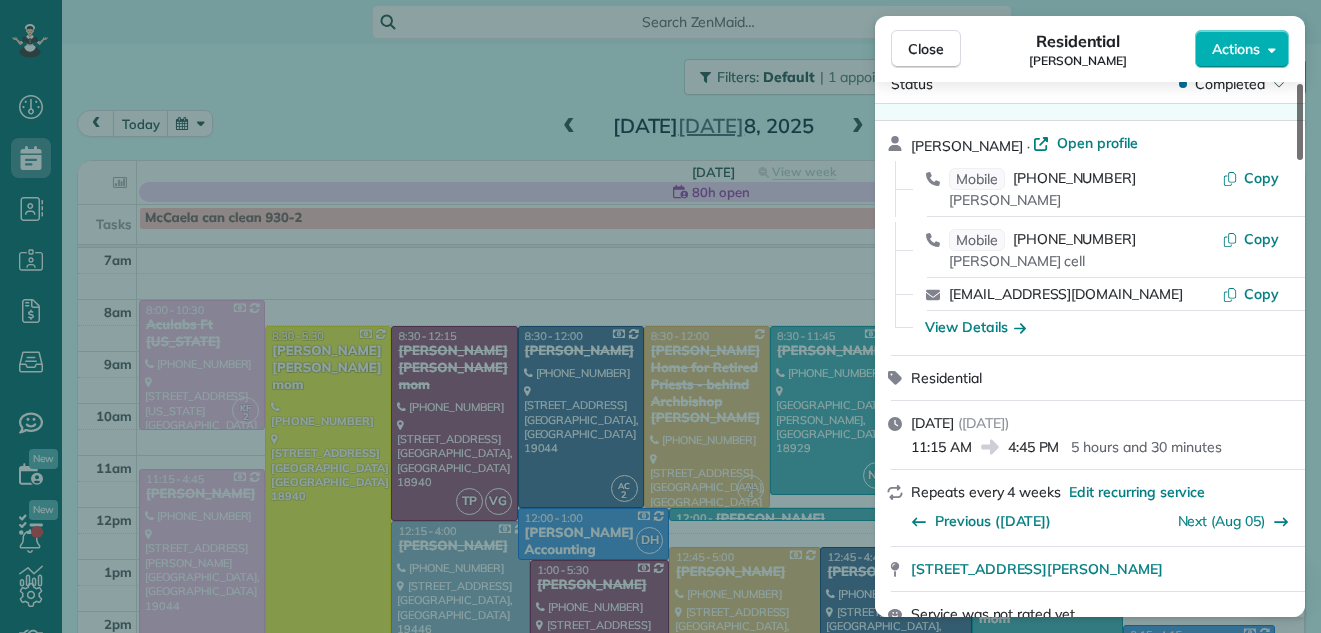 drag, startPoint x: 1299, startPoint y: 140, endPoint x: 1283, endPoint y: 146, distance: 17.088007 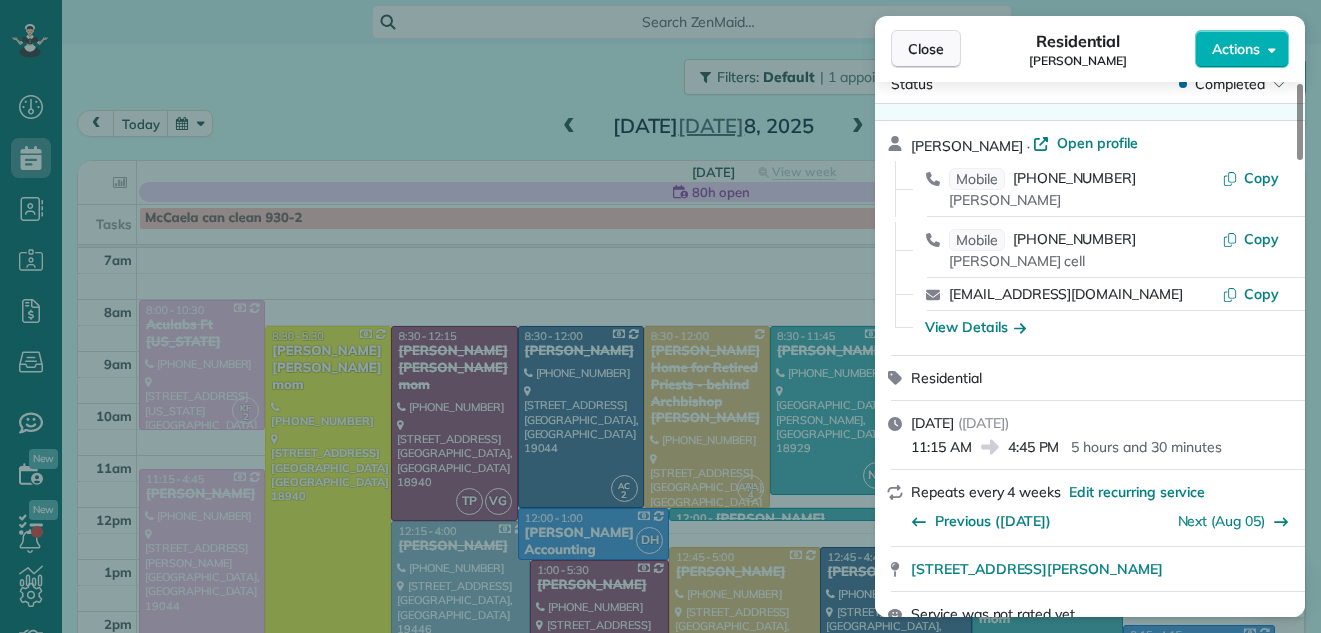 click on "Close" at bounding box center [926, 49] 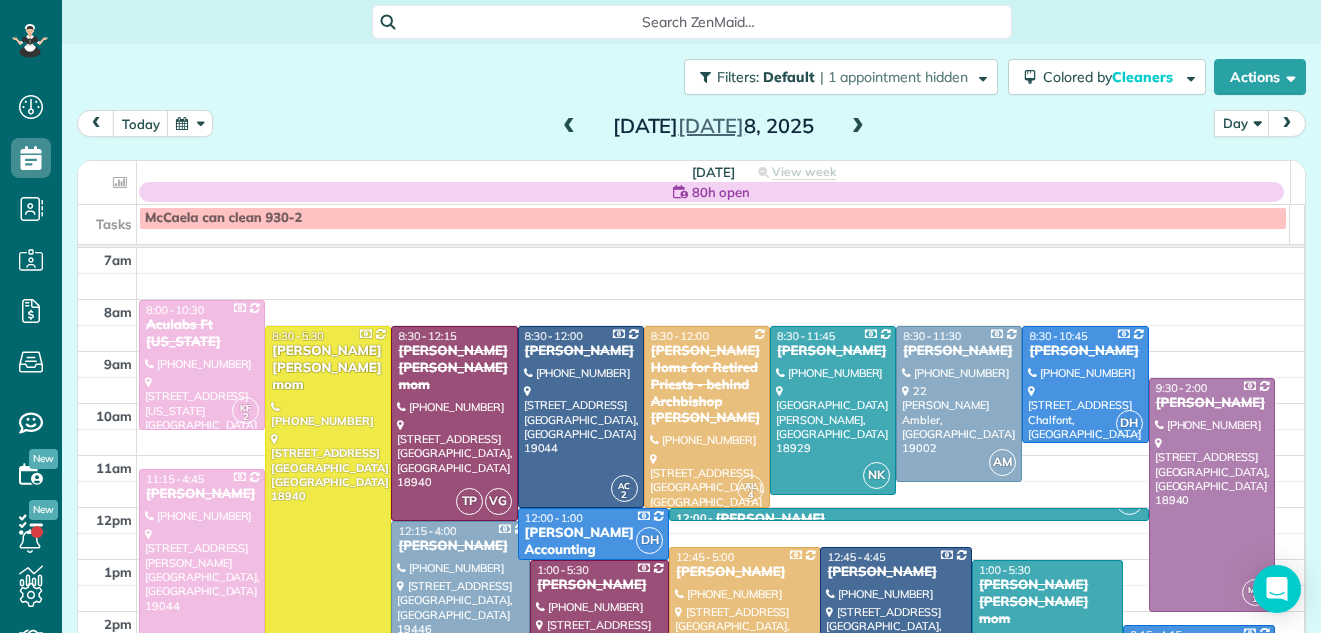 click at bounding box center (858, 127) 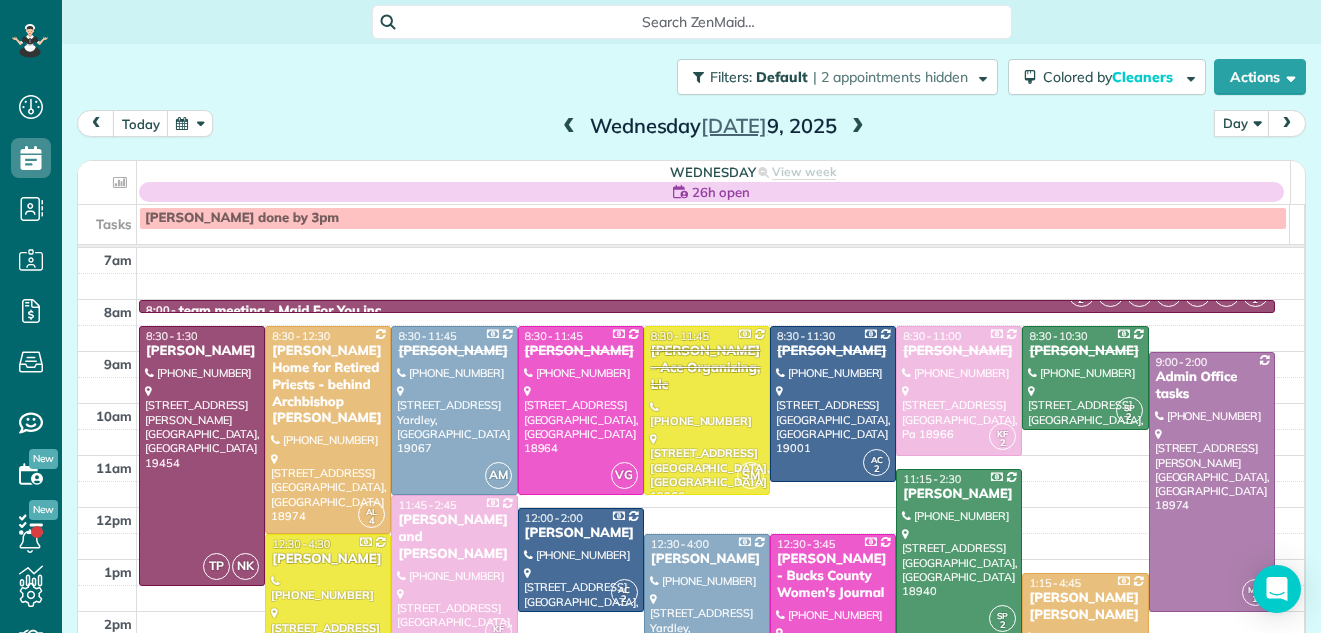 click at bounding box center [858, 127] 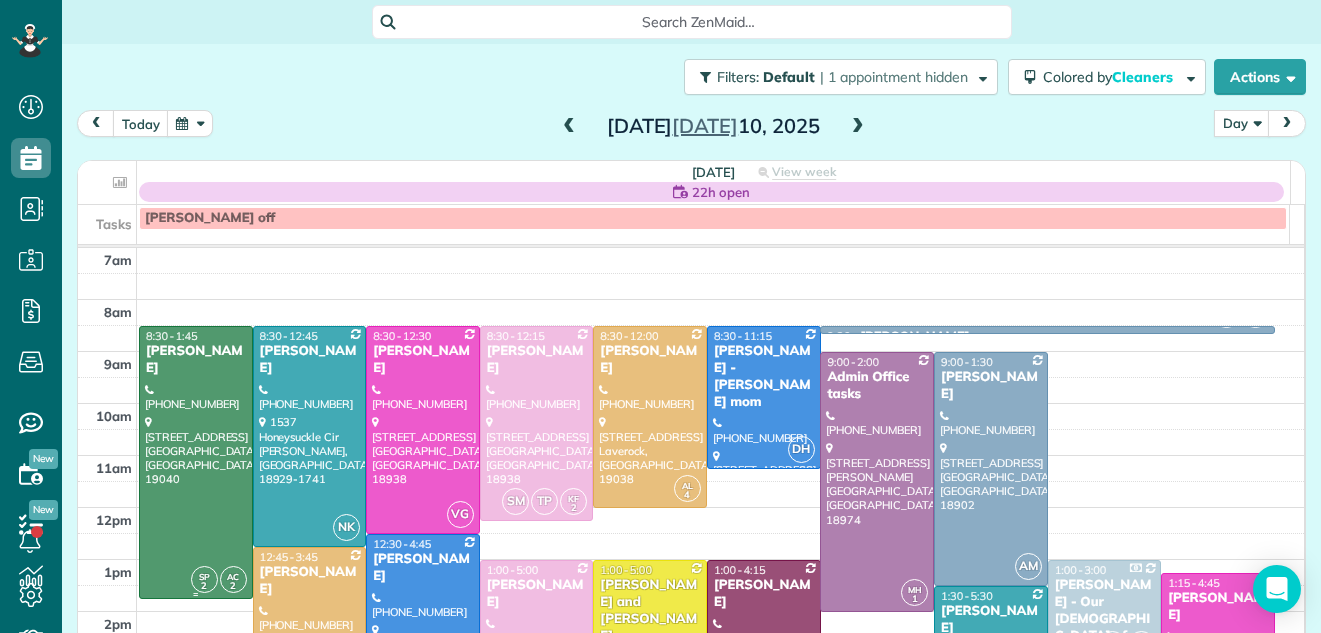 click at bounding box center [196, 462] 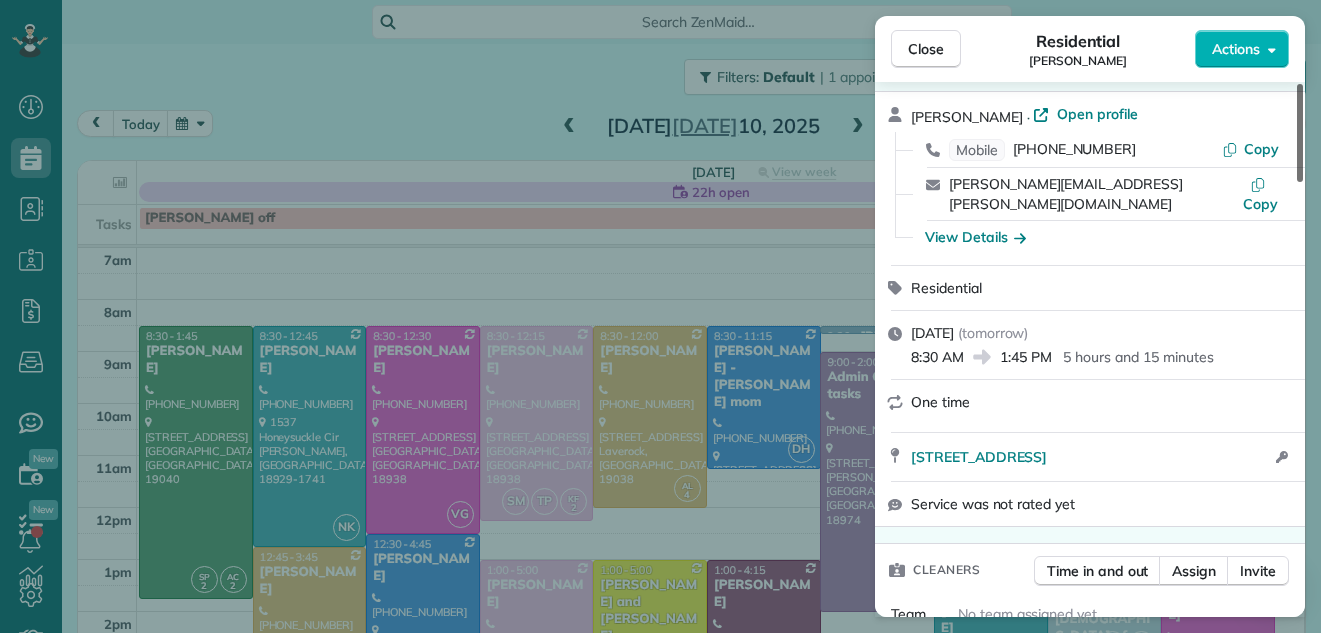scroll, scrollTop: 0, scrollLeft: 0, axis: both 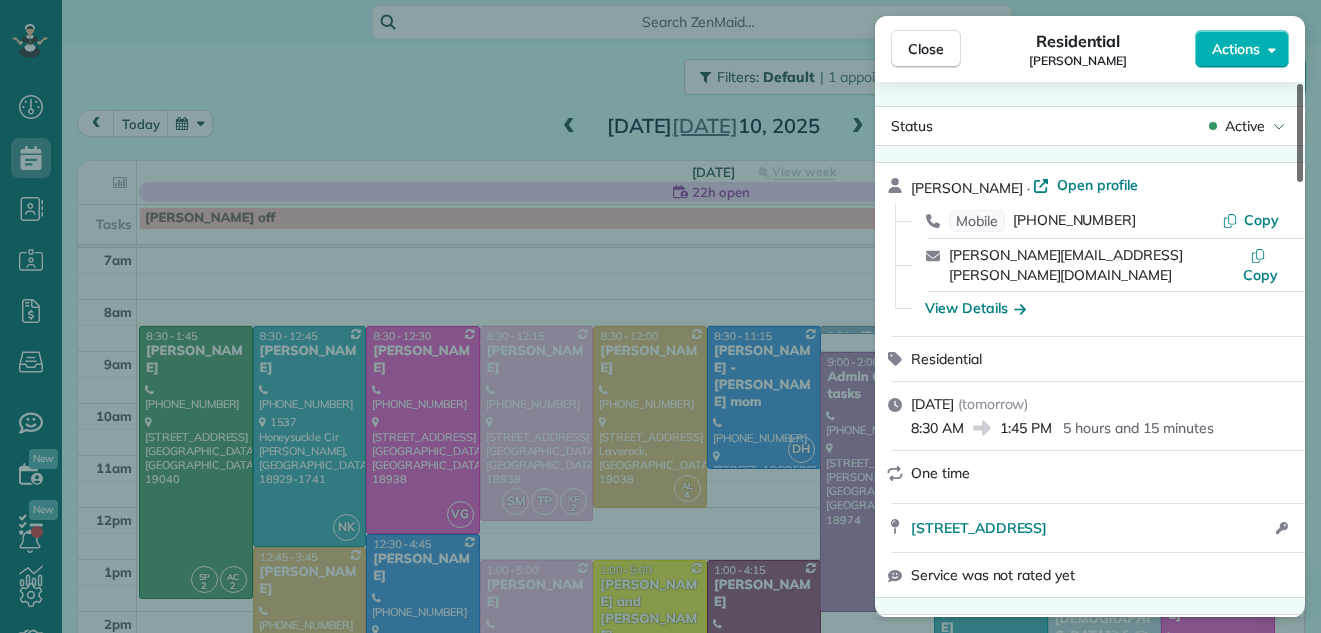 drag, startPoint x: 1298, startPoint y: 125, endPoint x: 1345, endPoint y: 97, distance: 54.708317 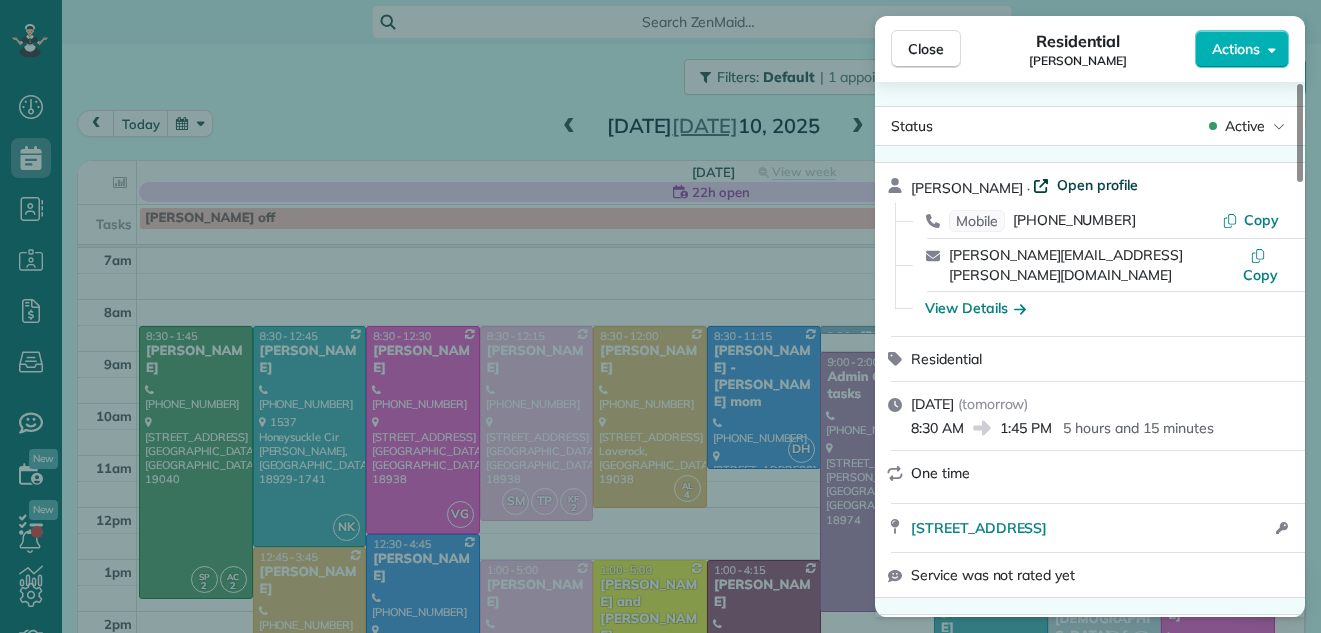 click on "Open profile" at bounding box center [1097, 185] 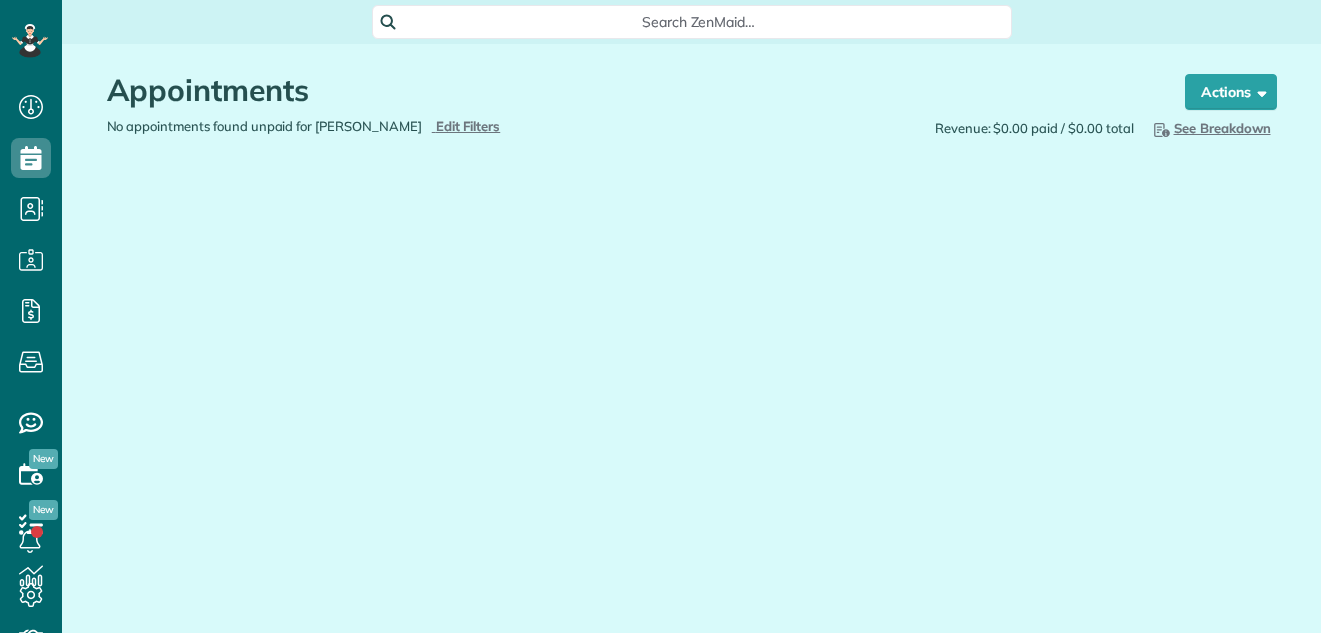 scroll, scrollTop: 0, scrollLeft: 0, axis: both 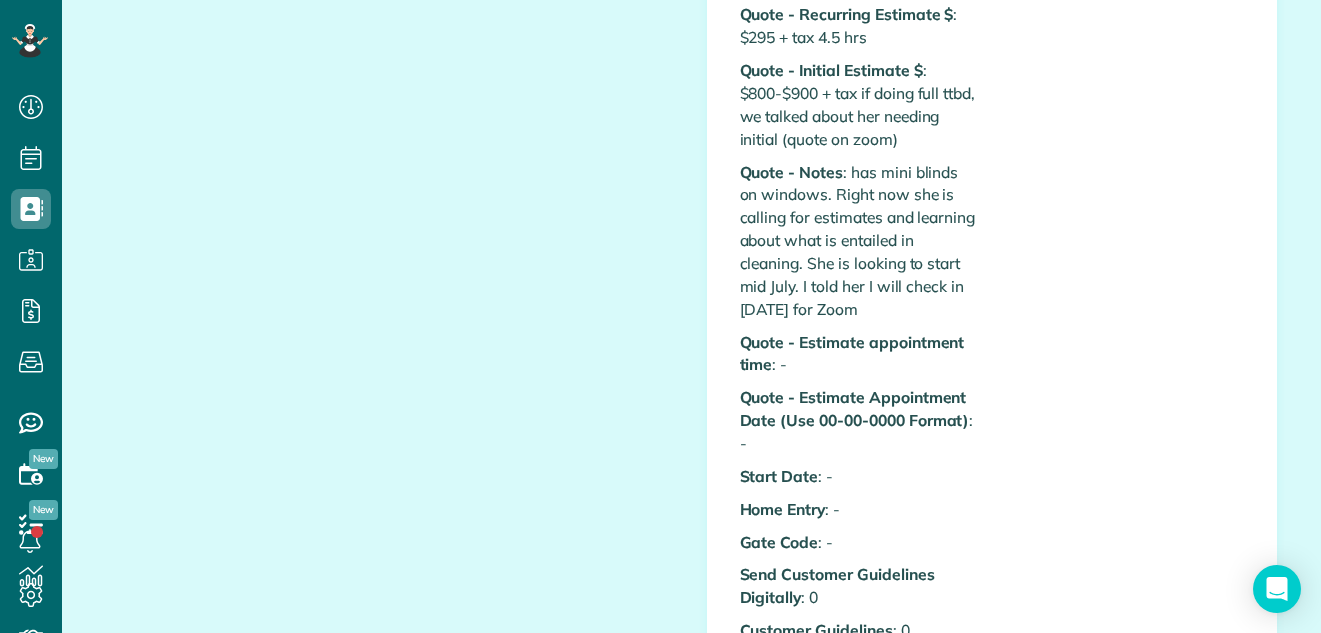 click on "Custom Fields
Referred By: :
-
Flex House :
0
Quote - Square Footage :
2387 sq ft
Basement :
yes
Bedrooms :
3
Bathrooms :
2.5
Kids :
1 (12 yr old stepdaughter)
Pets :
1 dog (beagle)
Dirt Code Wood" at bounding box center (992, 35) 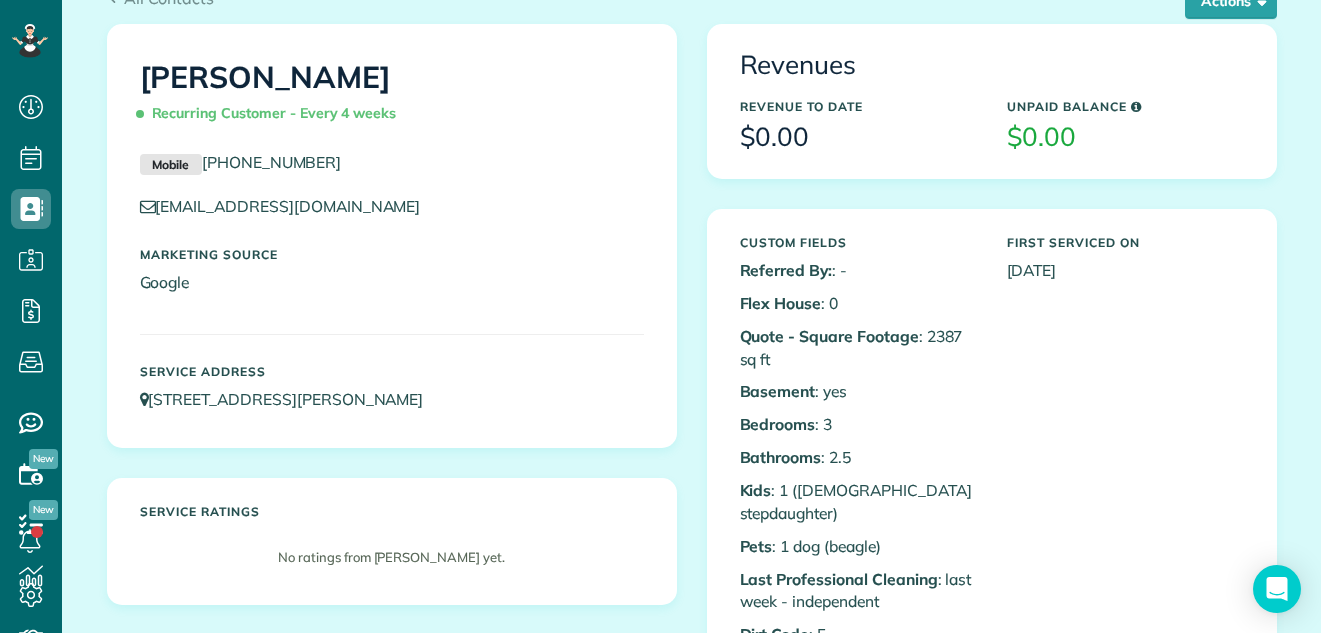 scroll, scrollTop: 0, scrollLeft: 0, axis: both 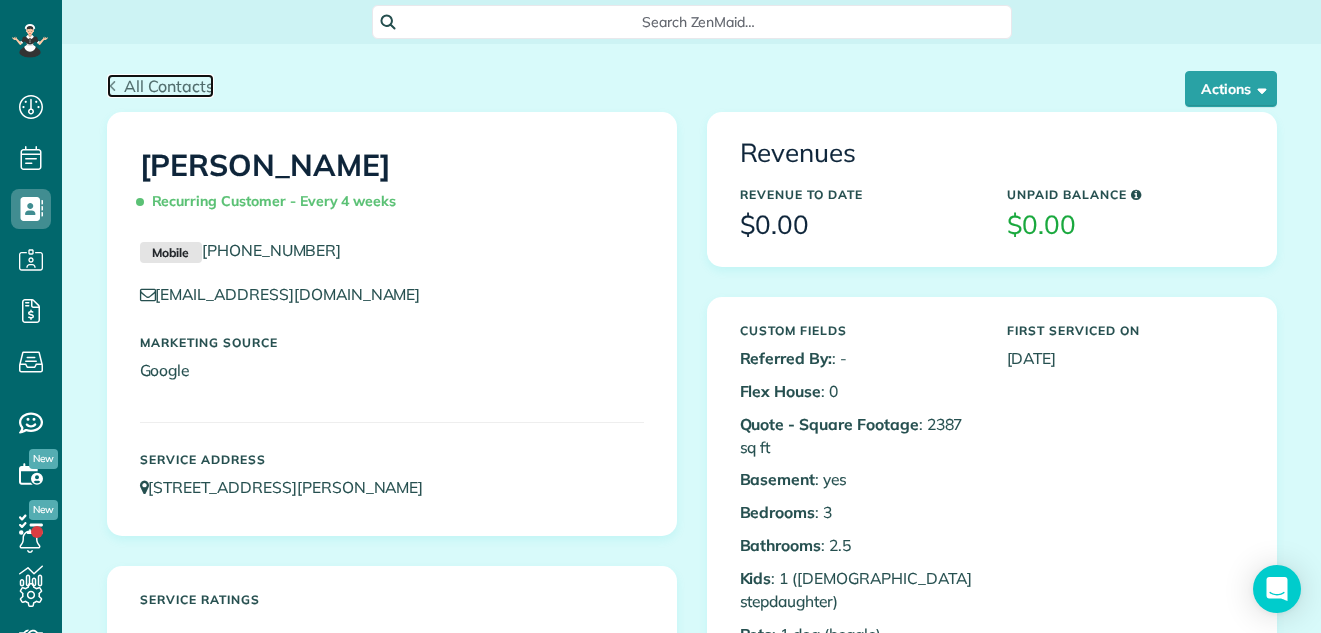 click on "All Contacts" at bounding box center [169, 86] 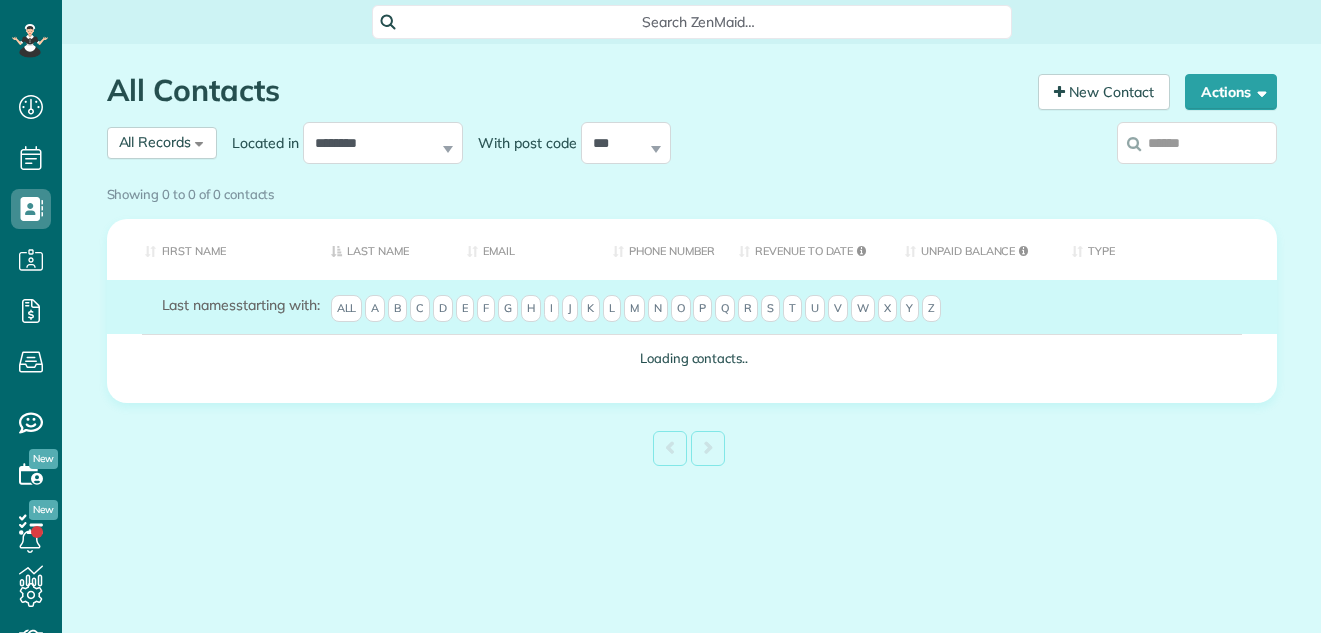 scroll, scrollTop: 0, scrollLeft: 0, axis: both 